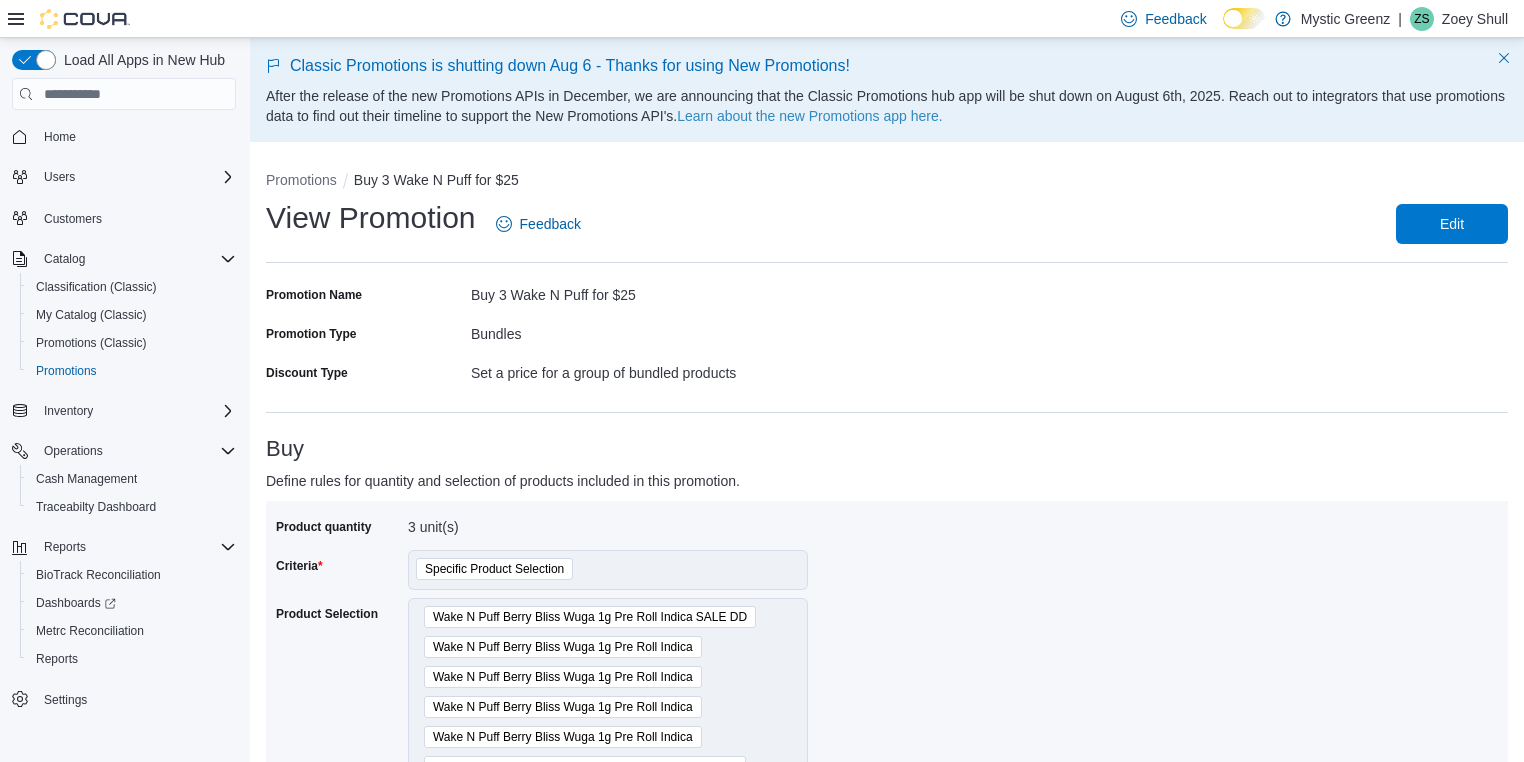 scroll, scrollTop: 0, scrollLeft: 0, axis: both 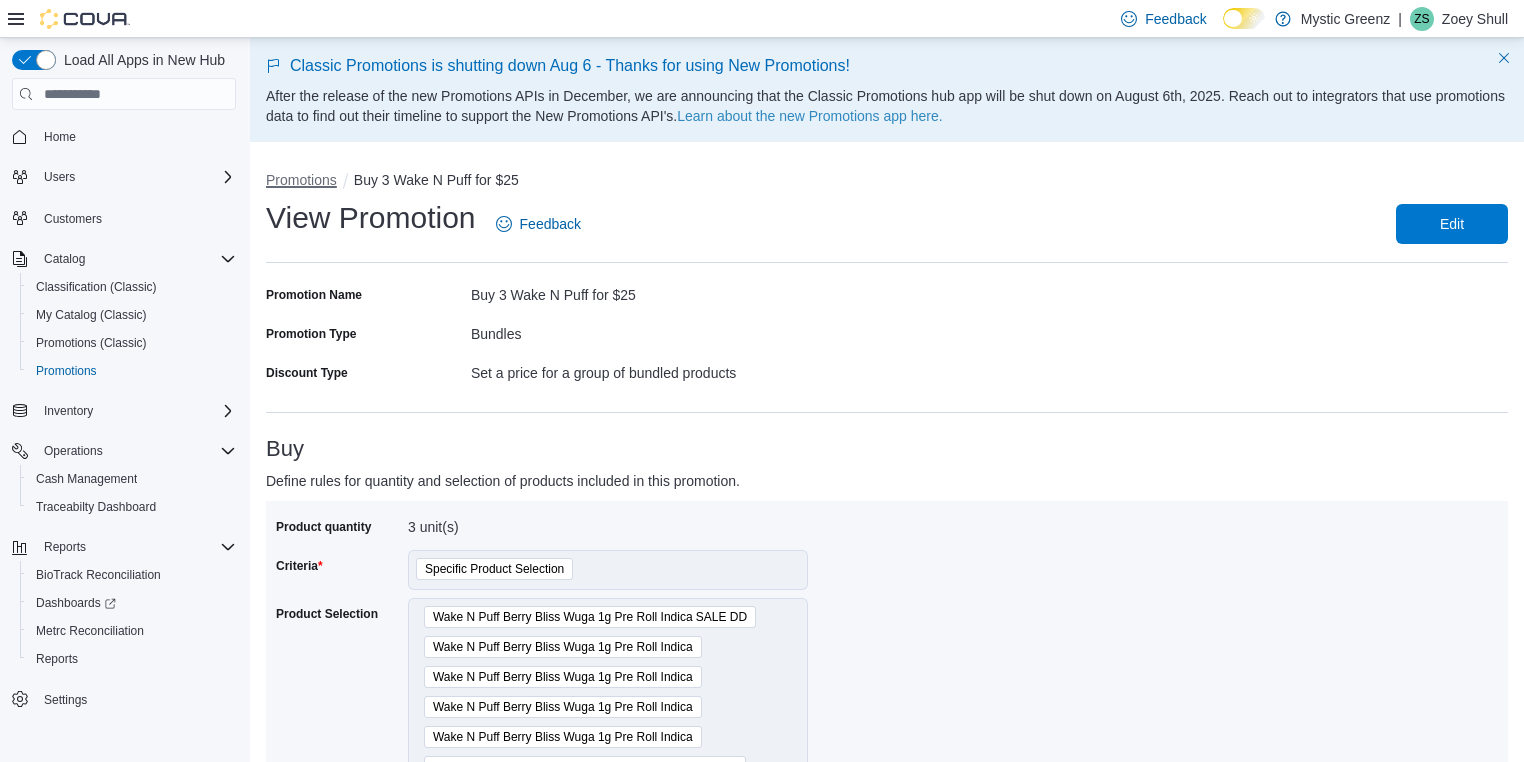 click on "Promotions" at bounding box center (301, 180) 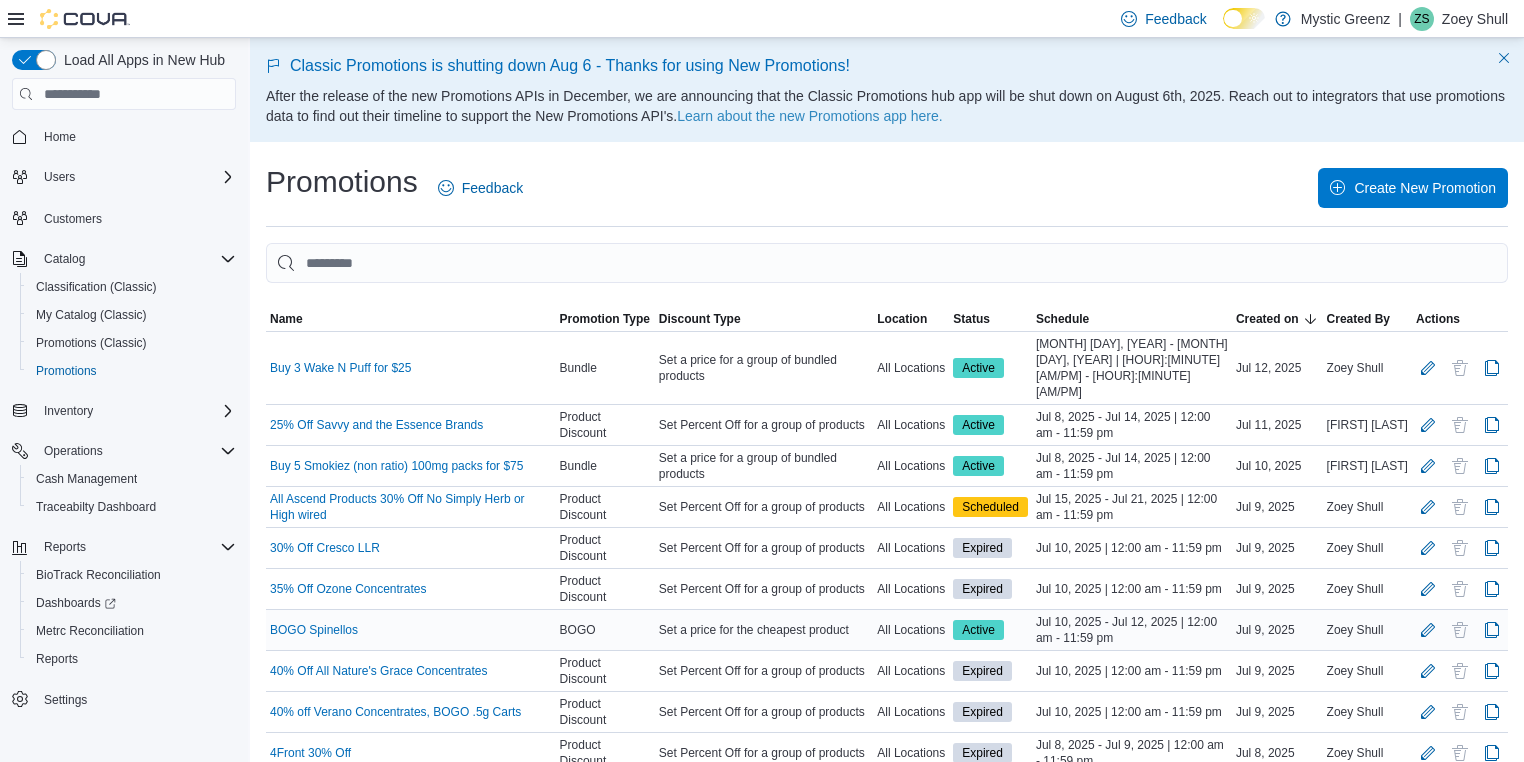 scroll, scrollTop: 41, scrollLeft: 0, axis: vertical 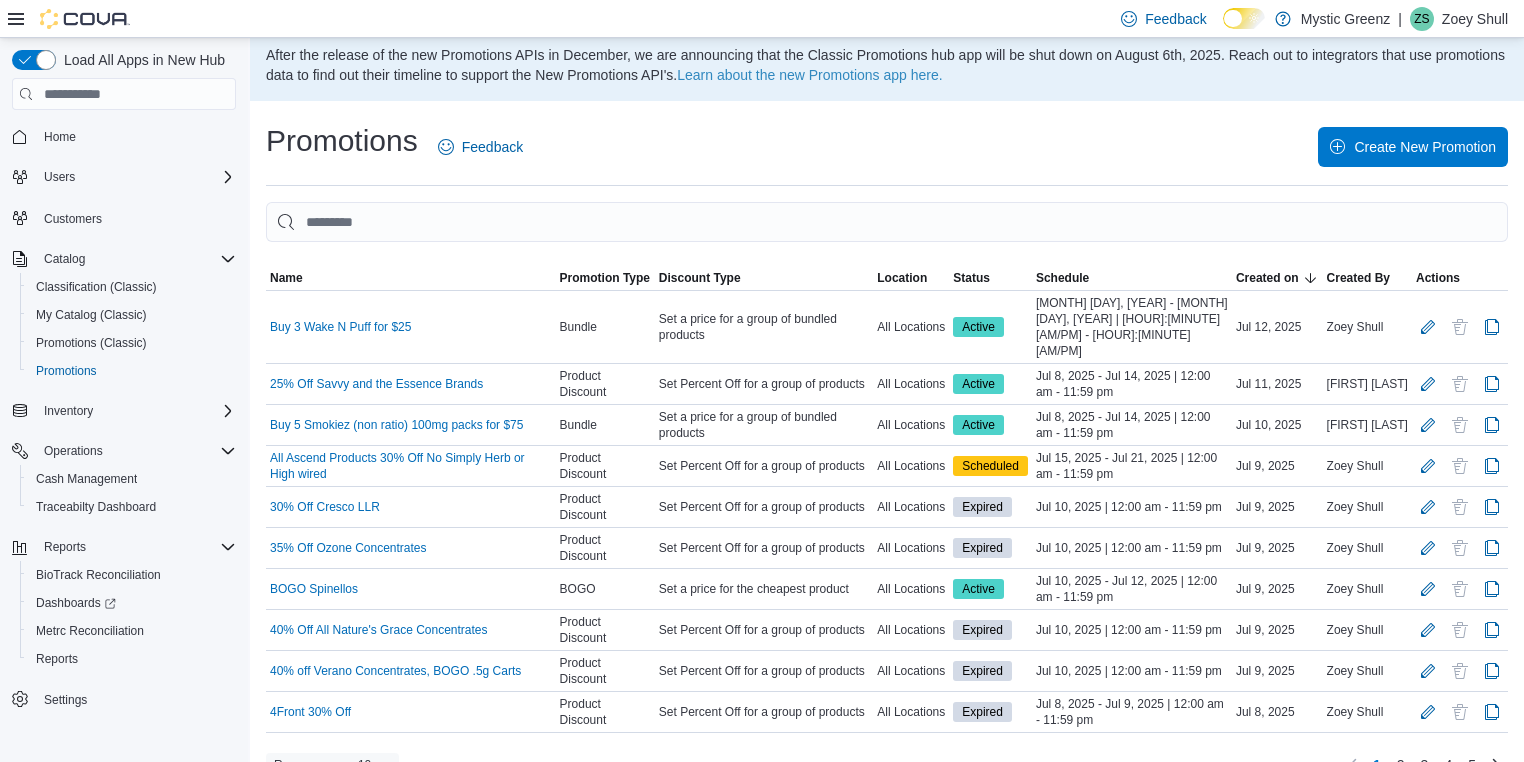 click 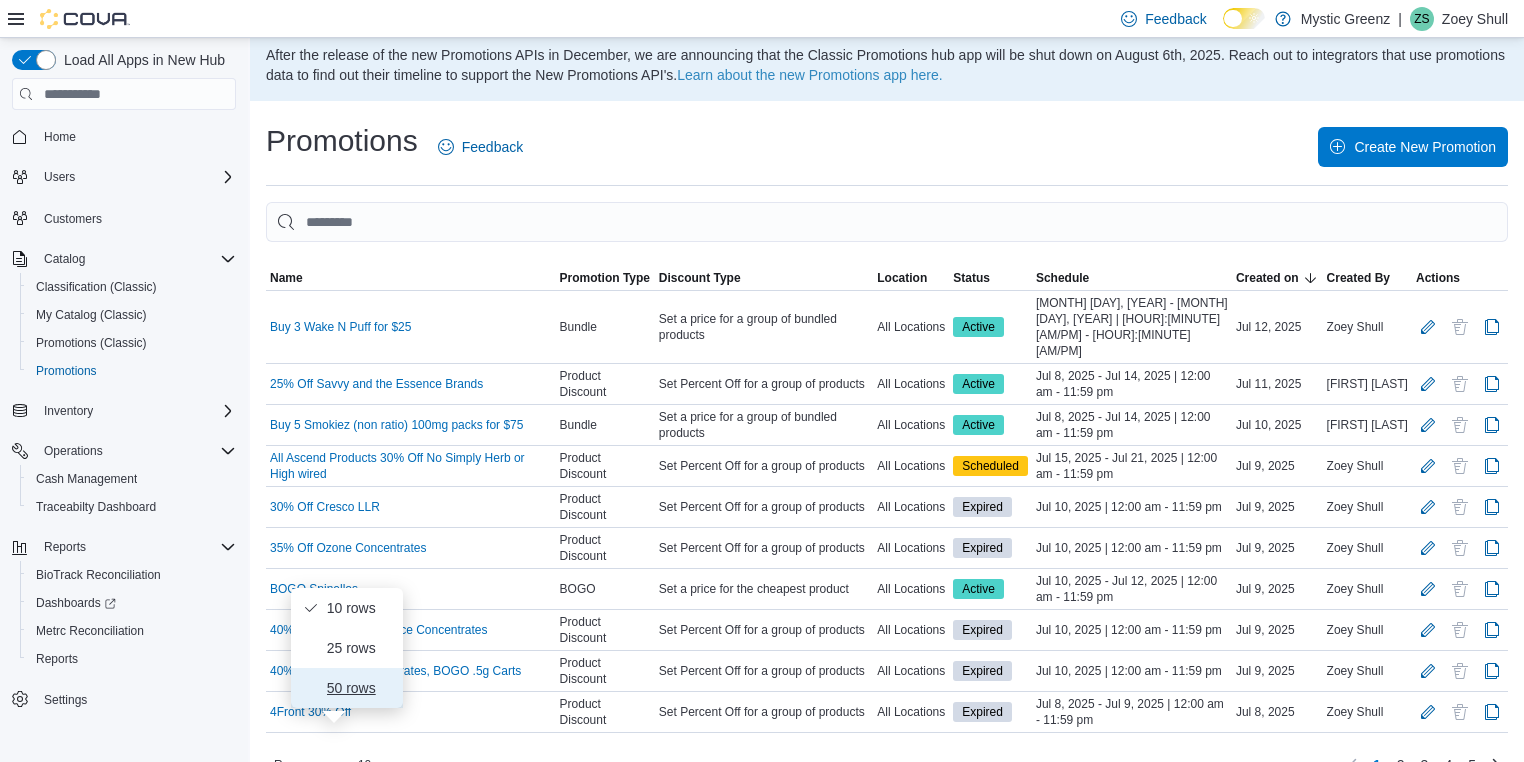 click on "50 rows" at bounding box center (359, 688) 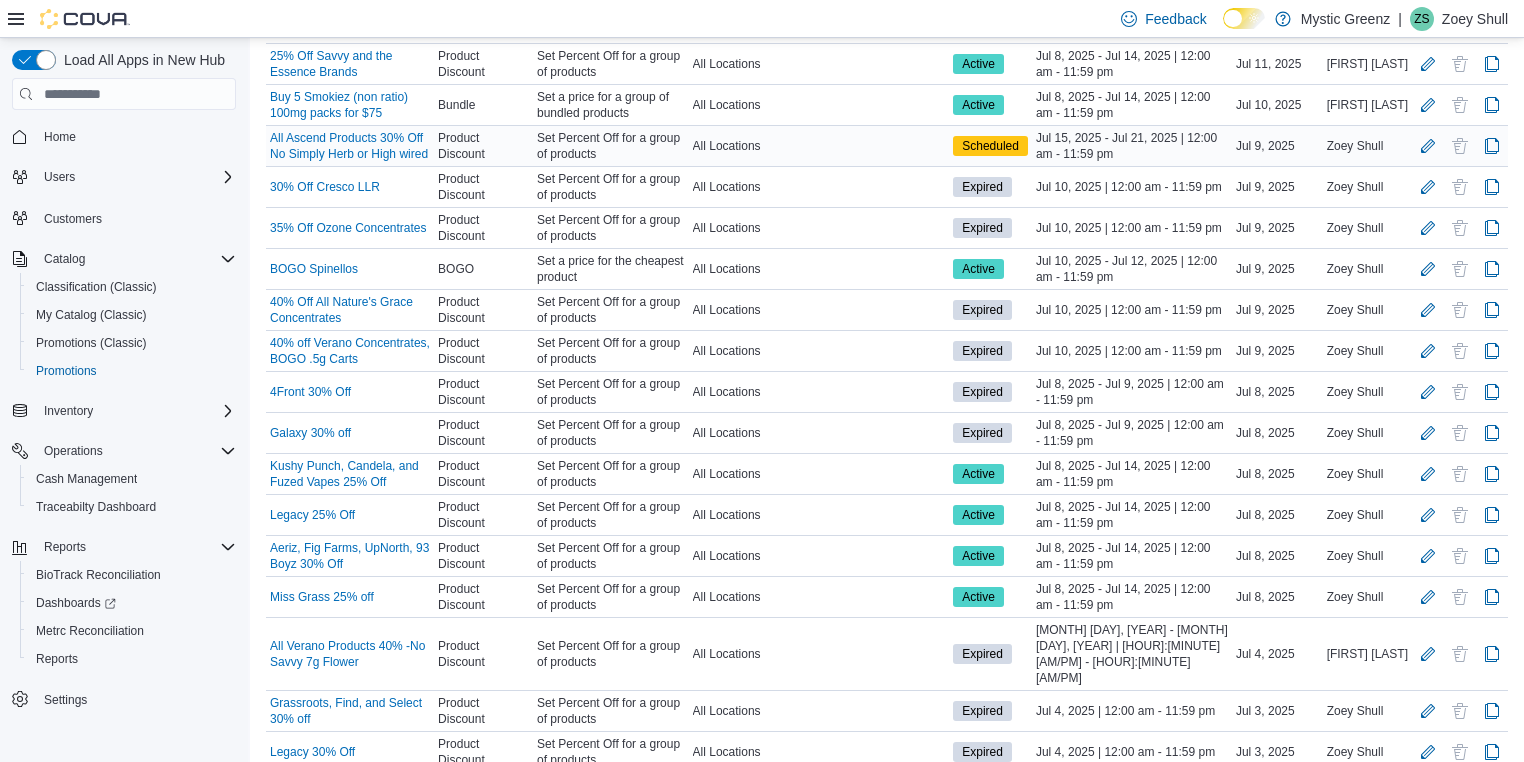 scroll, scrollTop: 362, scrollLeft: 0, axis: vertical 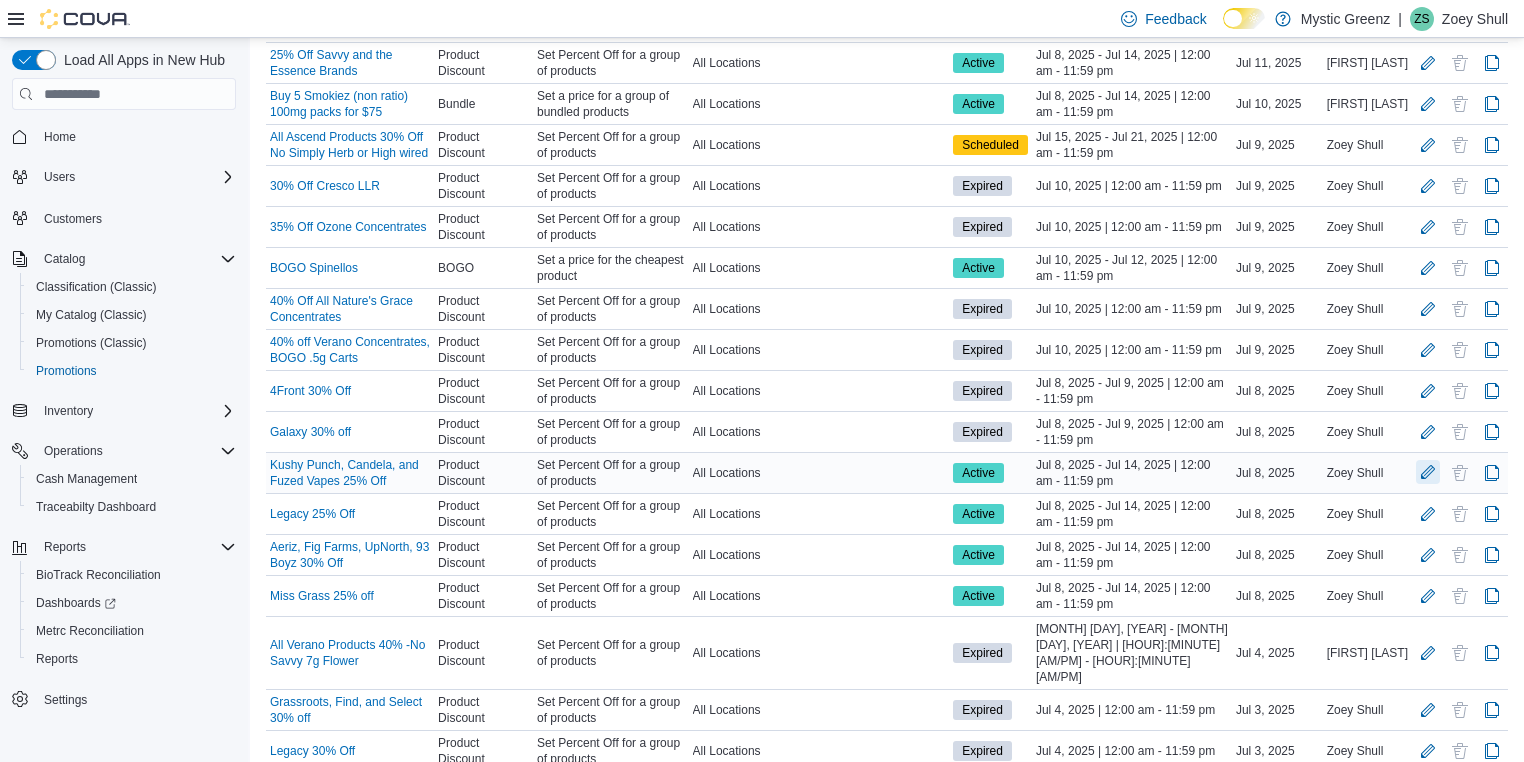 click at bounding box center [1428, 472] 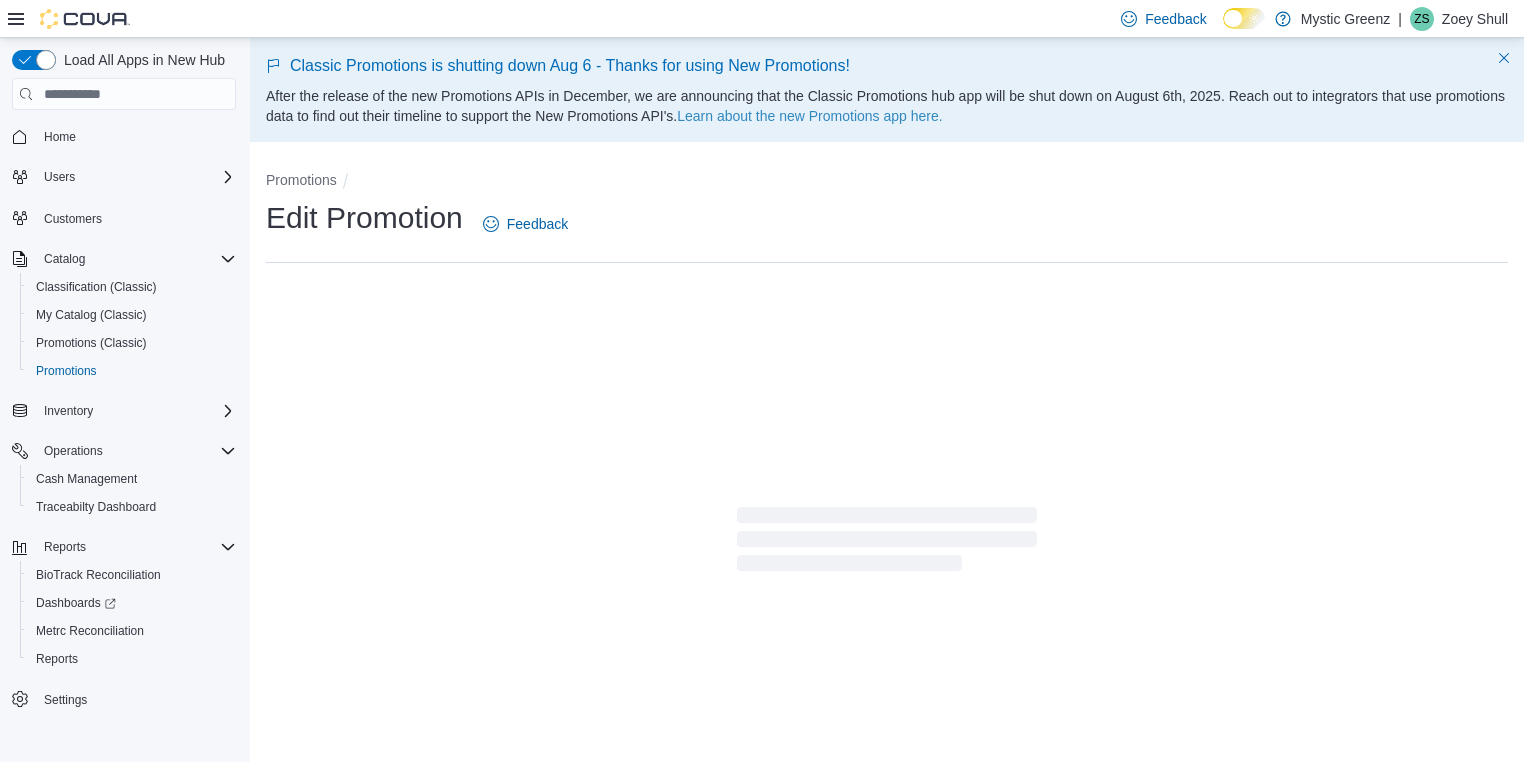 click on "Edit Promotion Feedback" at bounding box center (887, 386) 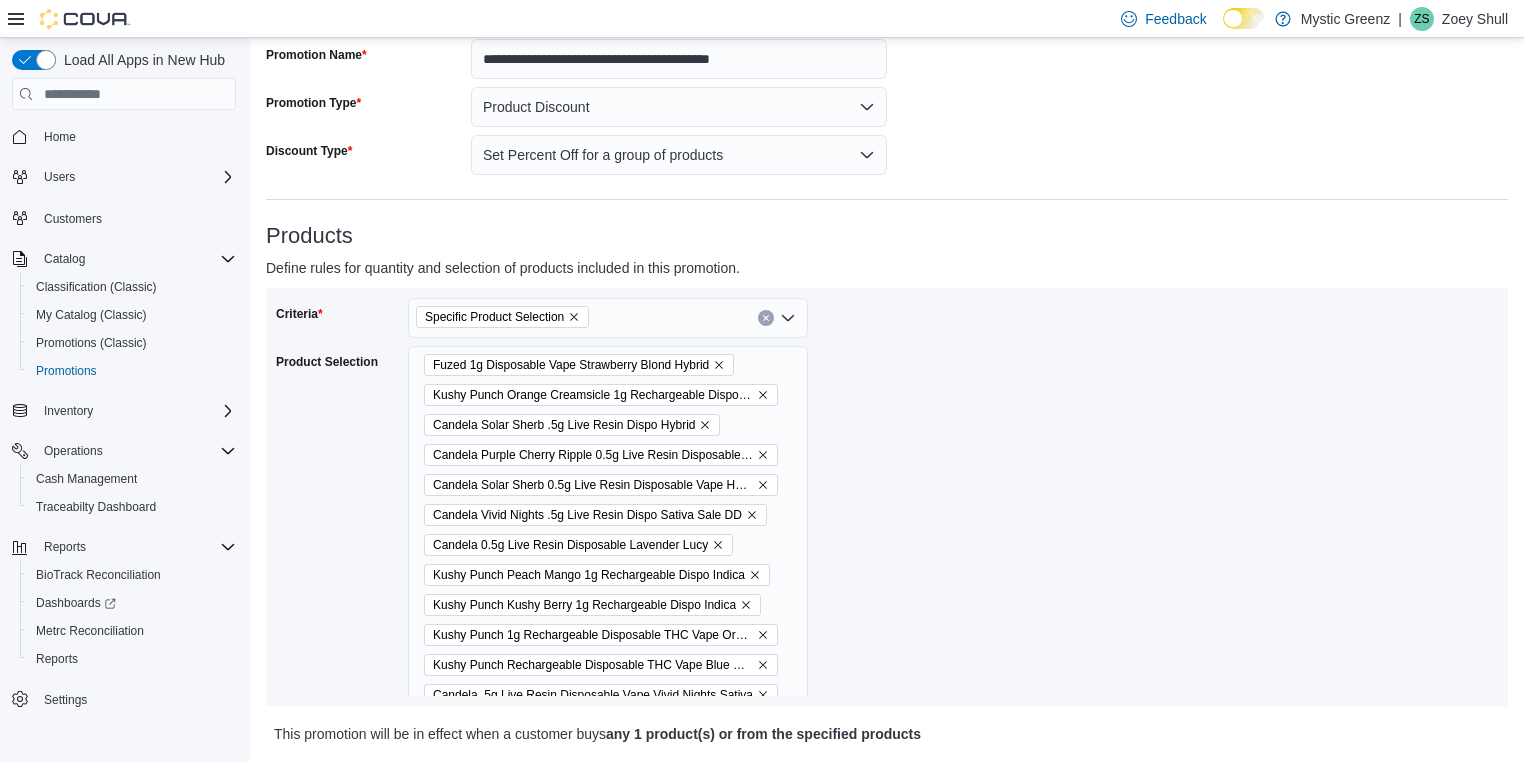 scroll, scrollTop: 242, scrollLeft: 0, axis: vertical 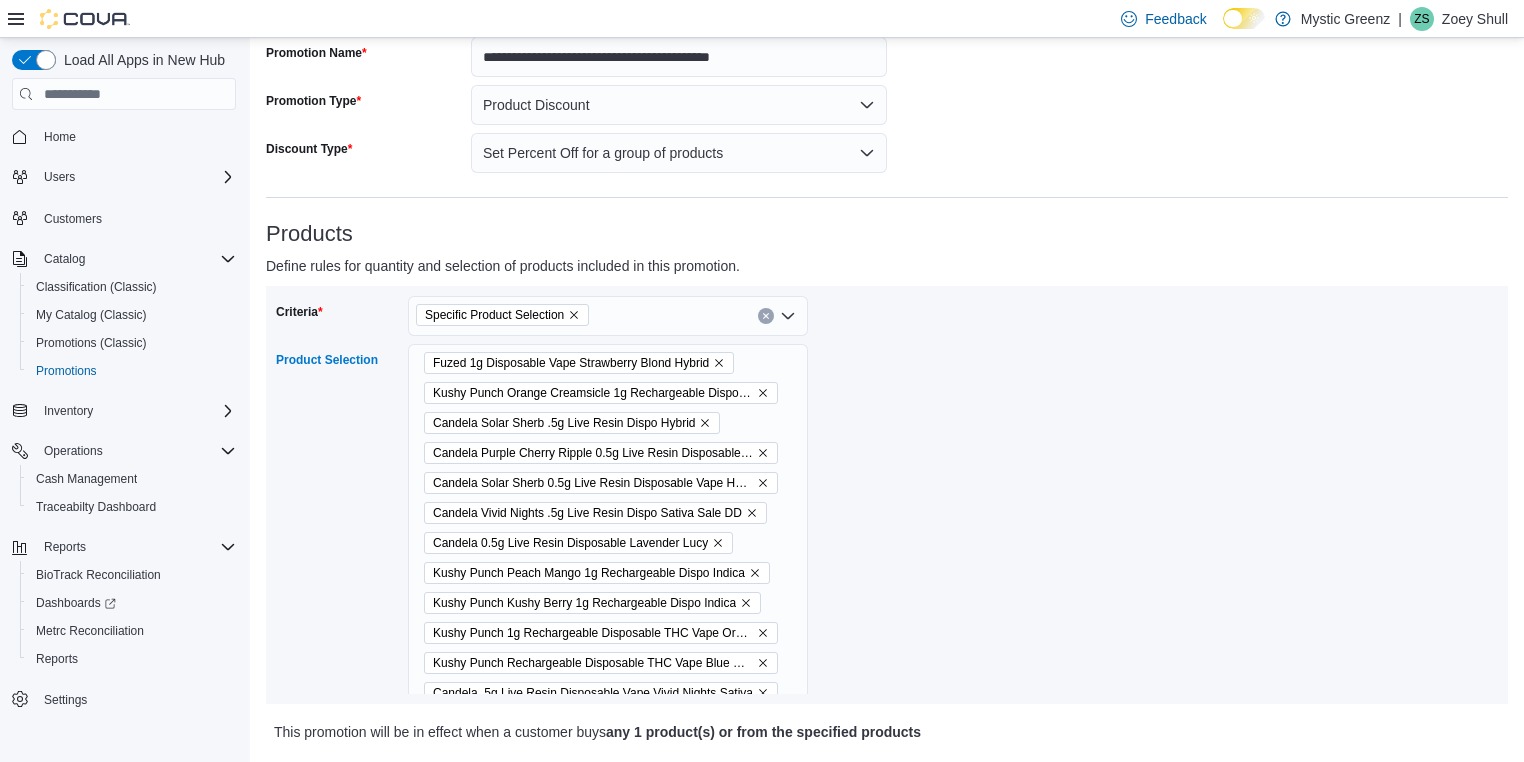 click on "Fuzed 1g Disposable Vape Strawberry Blond Hybrid Kushy Punch Orange Creamsicle 1g Rechargeable Dispo Hybrid Candela Solar Sherb .5g Live Resin Dispo Hybrid Candela Purple Cherry Ripple 0.5g Live Resin Disposable Vape Candela Solar Sherb 0.5g Live Resin Disposable Vape Hybrid Candela Vivid Nights .5g Live Resin Dispo Sativa Sale DD Candela 0.5g Live Resin Disposable Lavender Lucy Kushy Punch Peach Mango 1g Rechargeable Dispo Indica Kushy Punch Kushy Berry 1g Rechargeable Dispo Indica Kushy Punch 1g Rechargeable Disposable THC Vape Orange  Creamsicle Hybrid Sale DD Kushy Punch Rechargeable Disposable THC Vape Blue Raspberry Hybrid 1g Candela .5g Live Resin Disposable Vape Vivid Nights Sativa Kushy Punch Disposable Sour Apple Blast 1g Hybrid Kushy Punch Kushy Berry 1g Rechargeable Dispo Indica Kushy Punch Disposable Fresh Lemonade 1g Sativa Kushy Punch Disposable Kushy OG 1g Indica Sale DD Candela 0.5g Live Resin Disposable Vape Cherries N' Berries Hybrid Candela Purple Cherry Ripple .5g Live Resin Dispo Hybrid" at bounding box center [608, 1008] 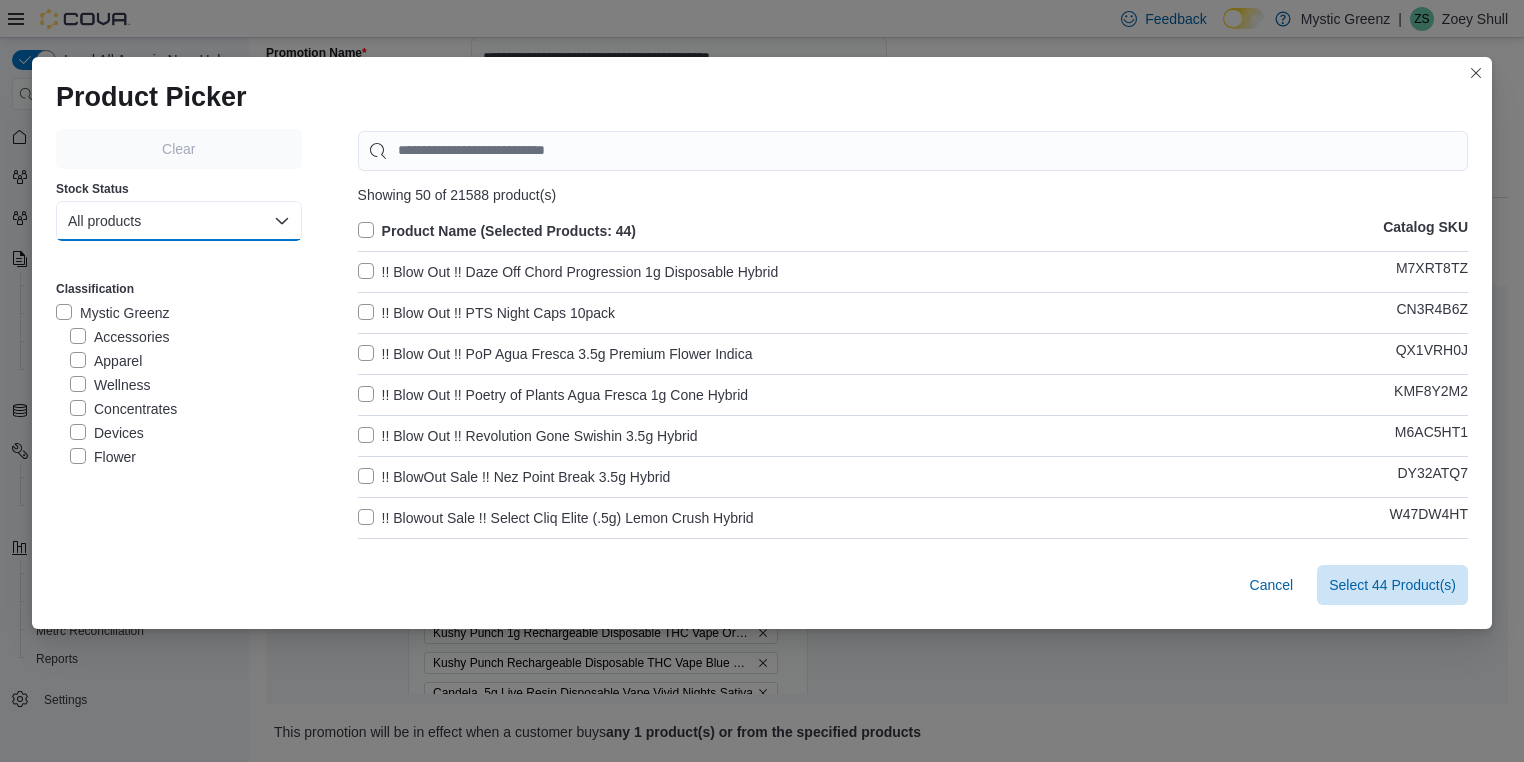 click on "All products" at bounding box center [179, 221] 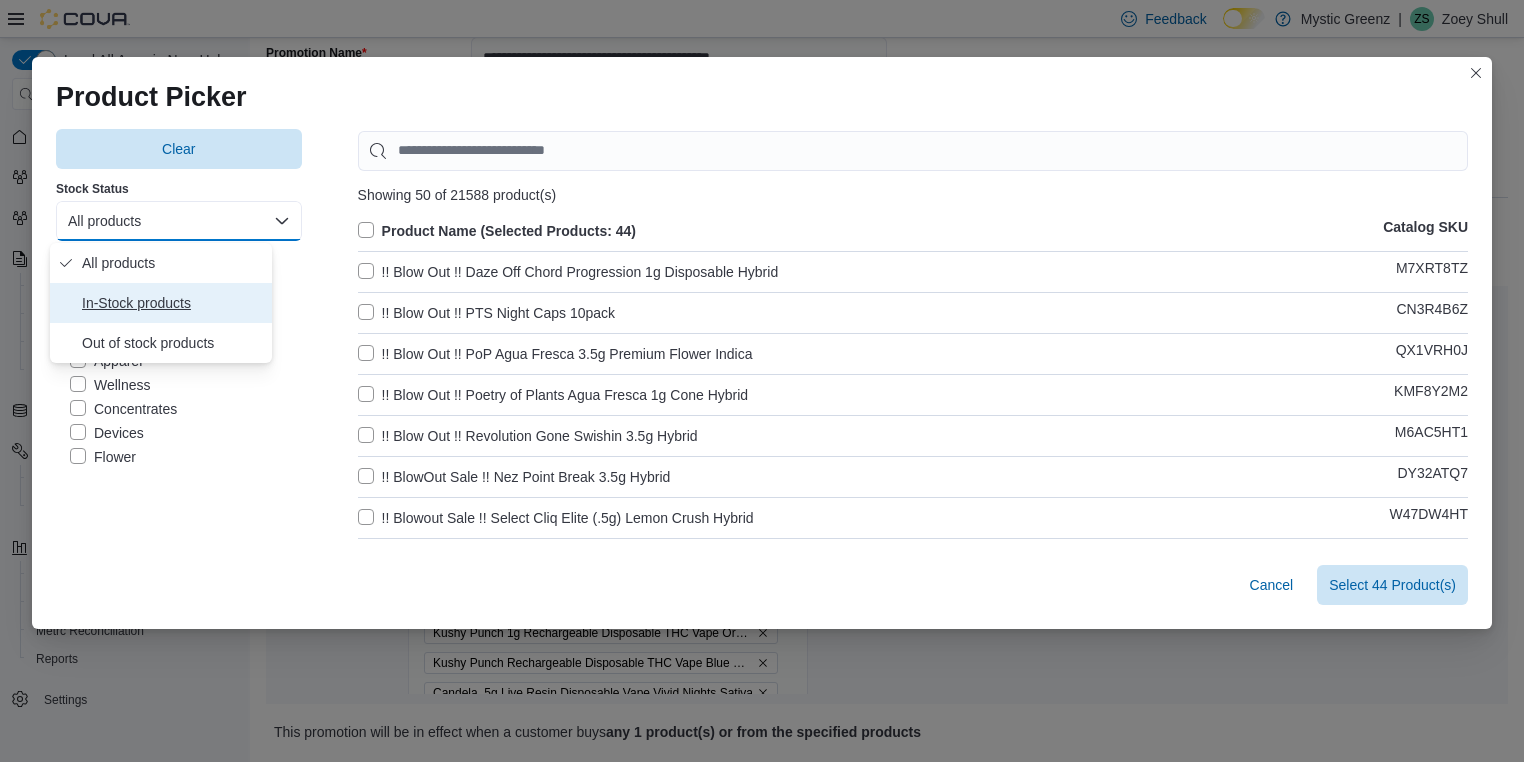click on "In-Stock products" at bounding box center (173, 303) 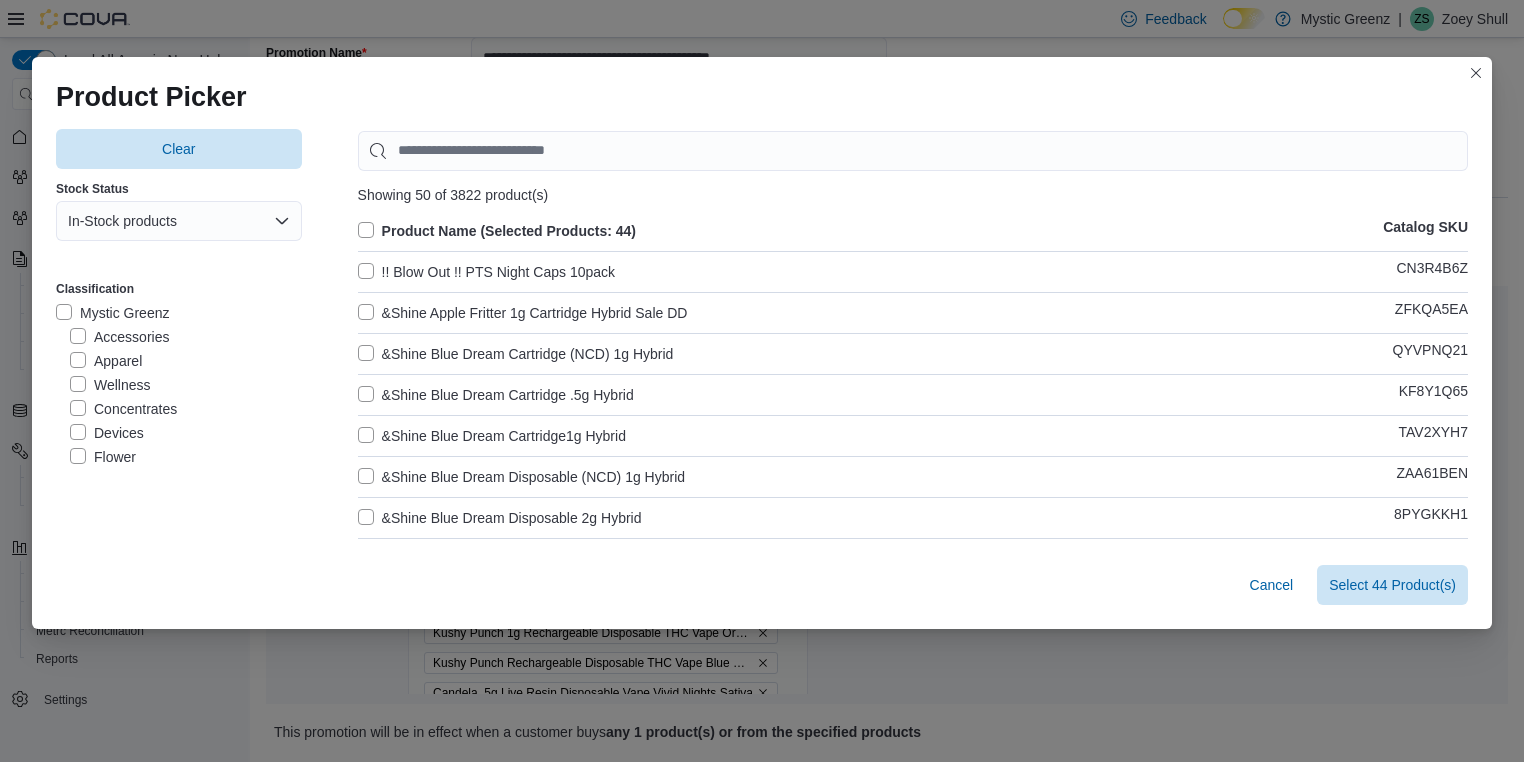 click on "&Shine Blue Dream Cartridge .5g Hybrid" at bounding box center [496, 395] 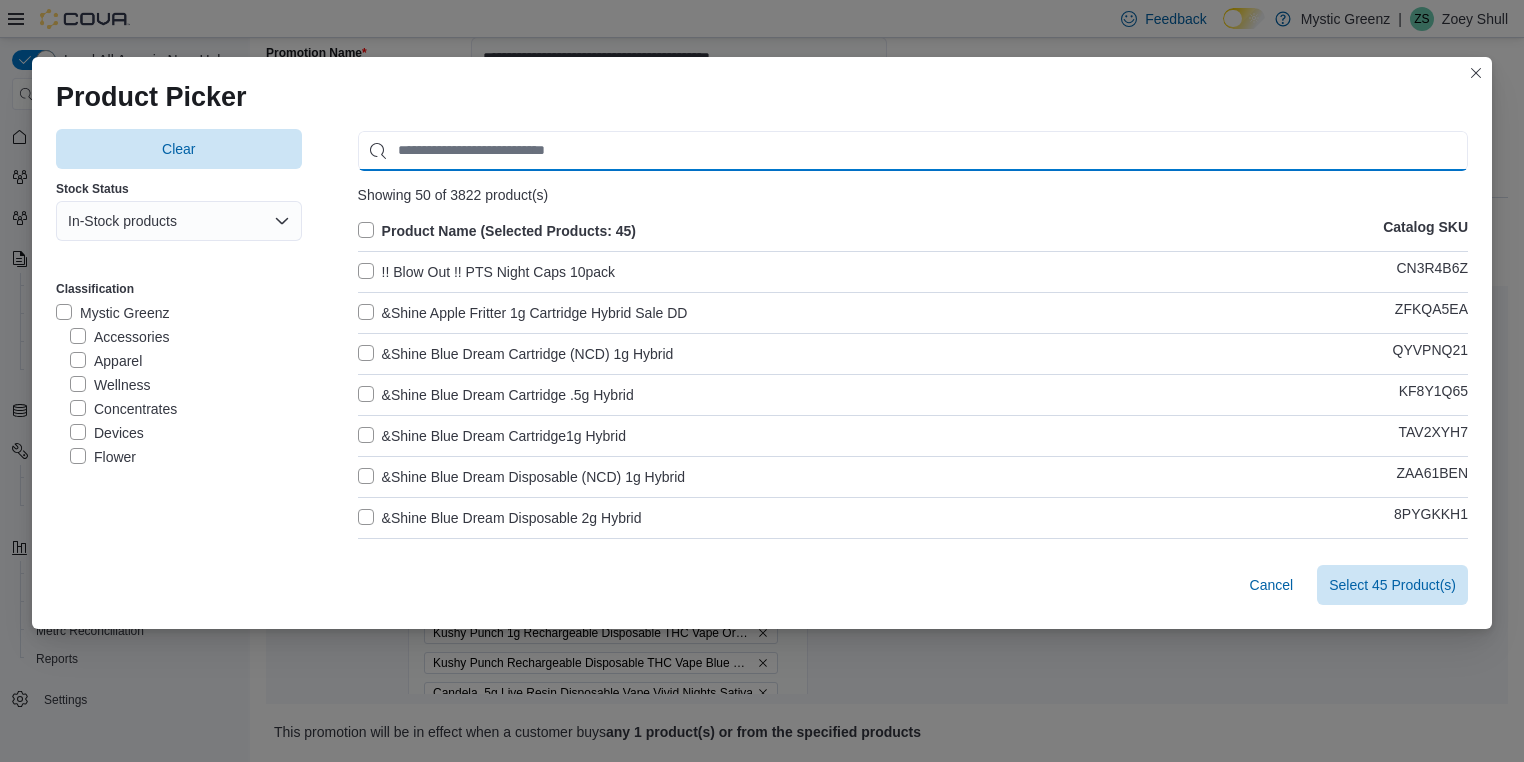 click at bounding box center (913, 151) 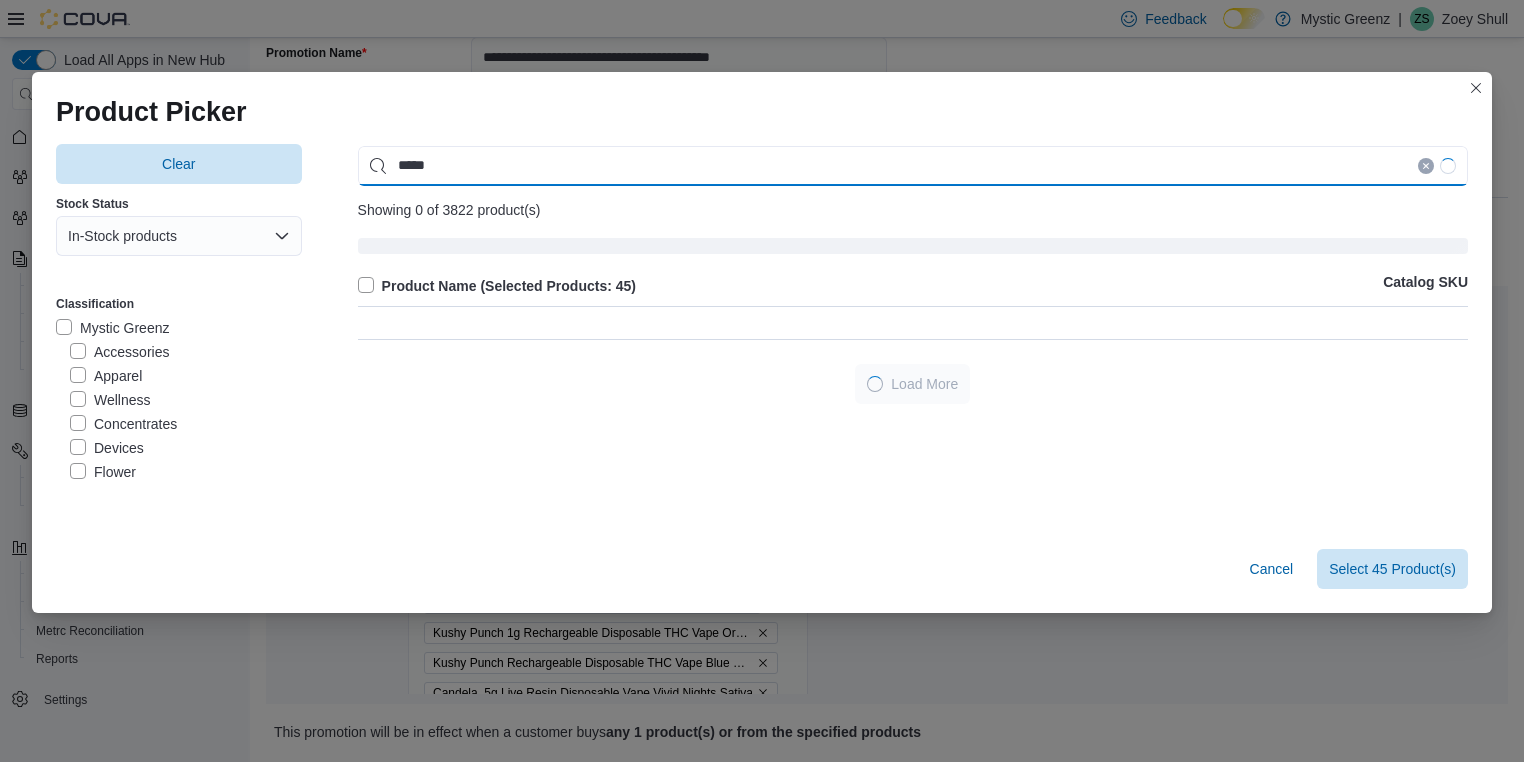 type on "*****" 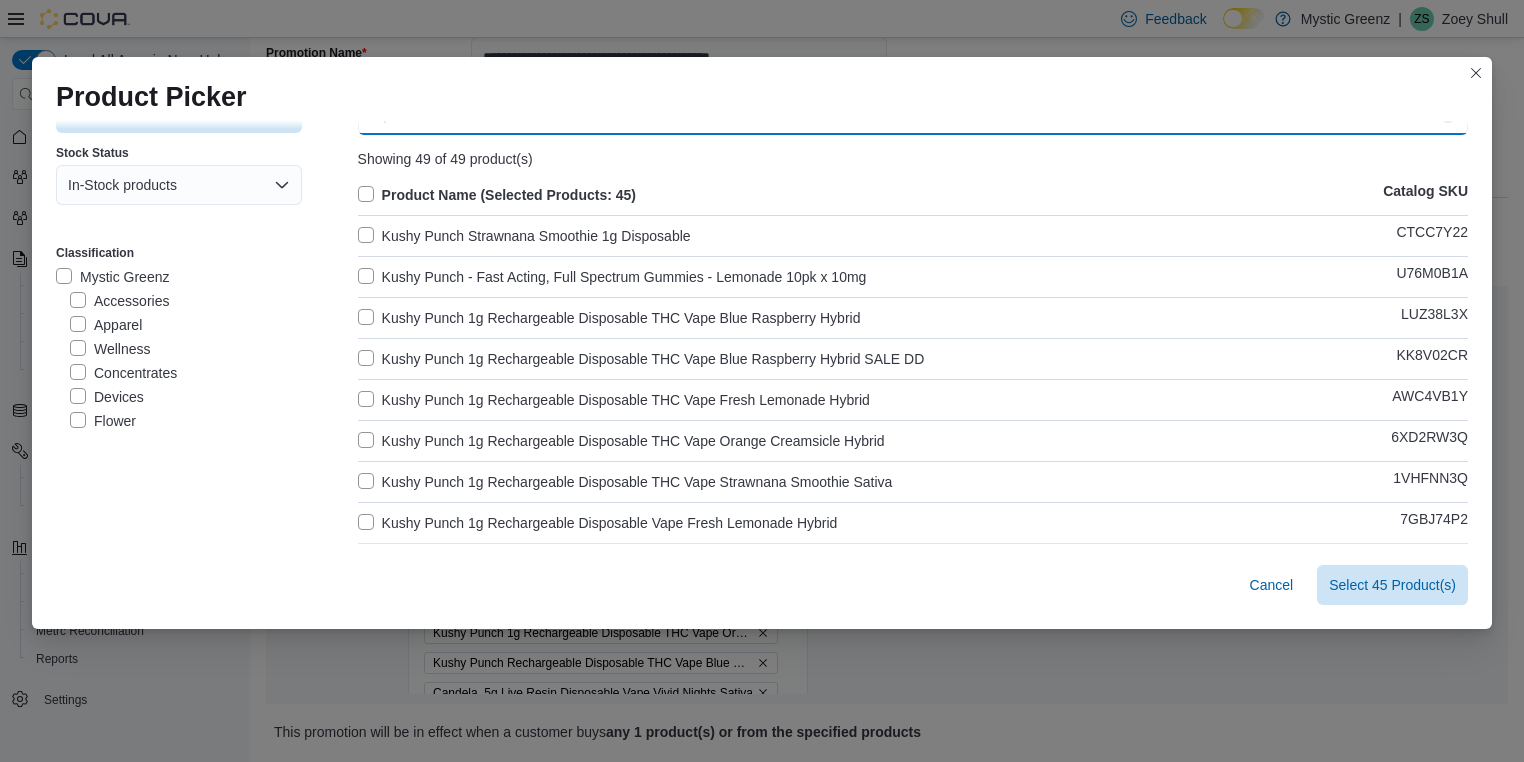 scroll, scrollTop: 47, scrollLeft: 0, axis: vertical 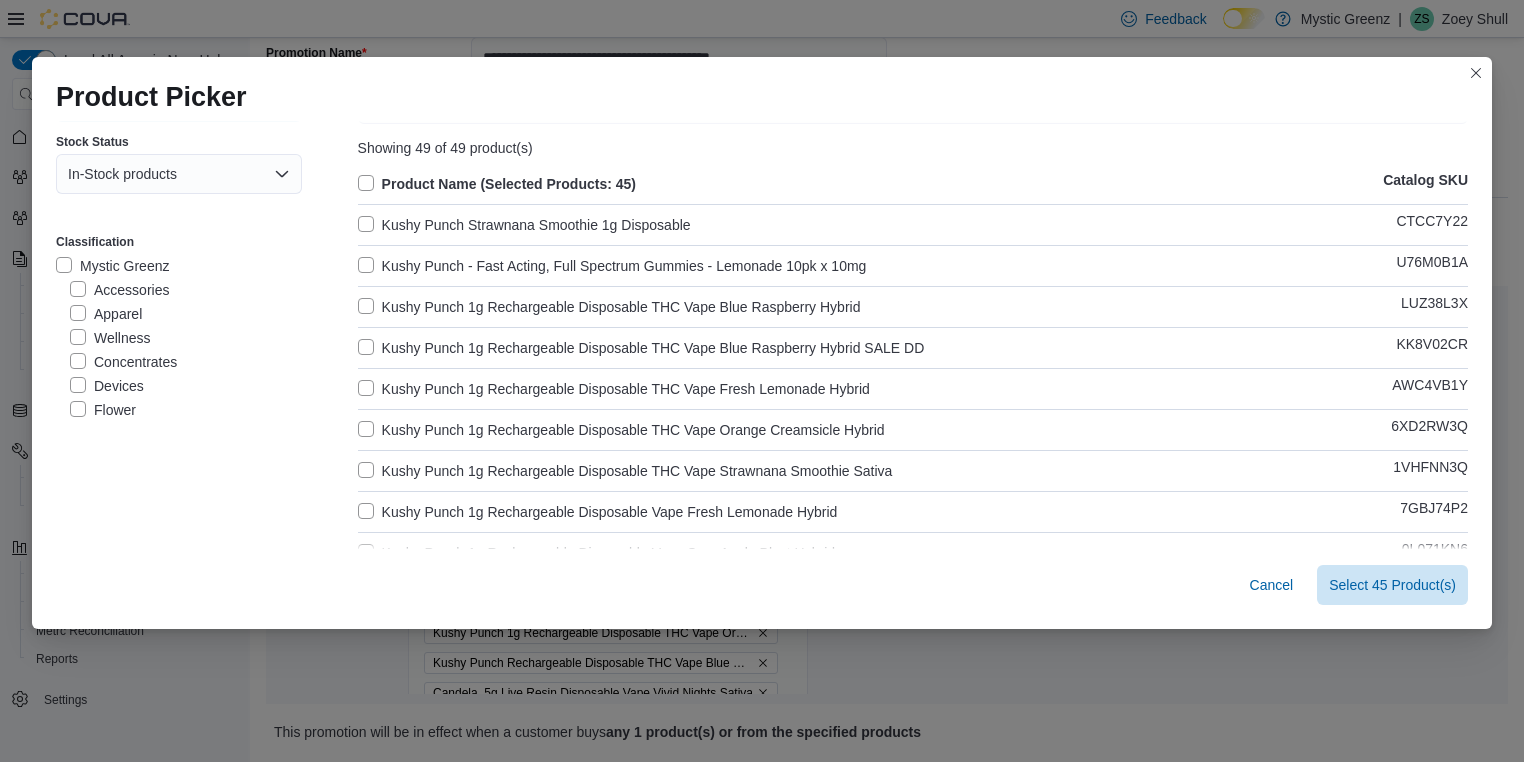 click on "Kushy Punch 1g Rechargeable Disposable THC Vape Orange Creamsicle Hybrid" at bounding box center [621, 430] 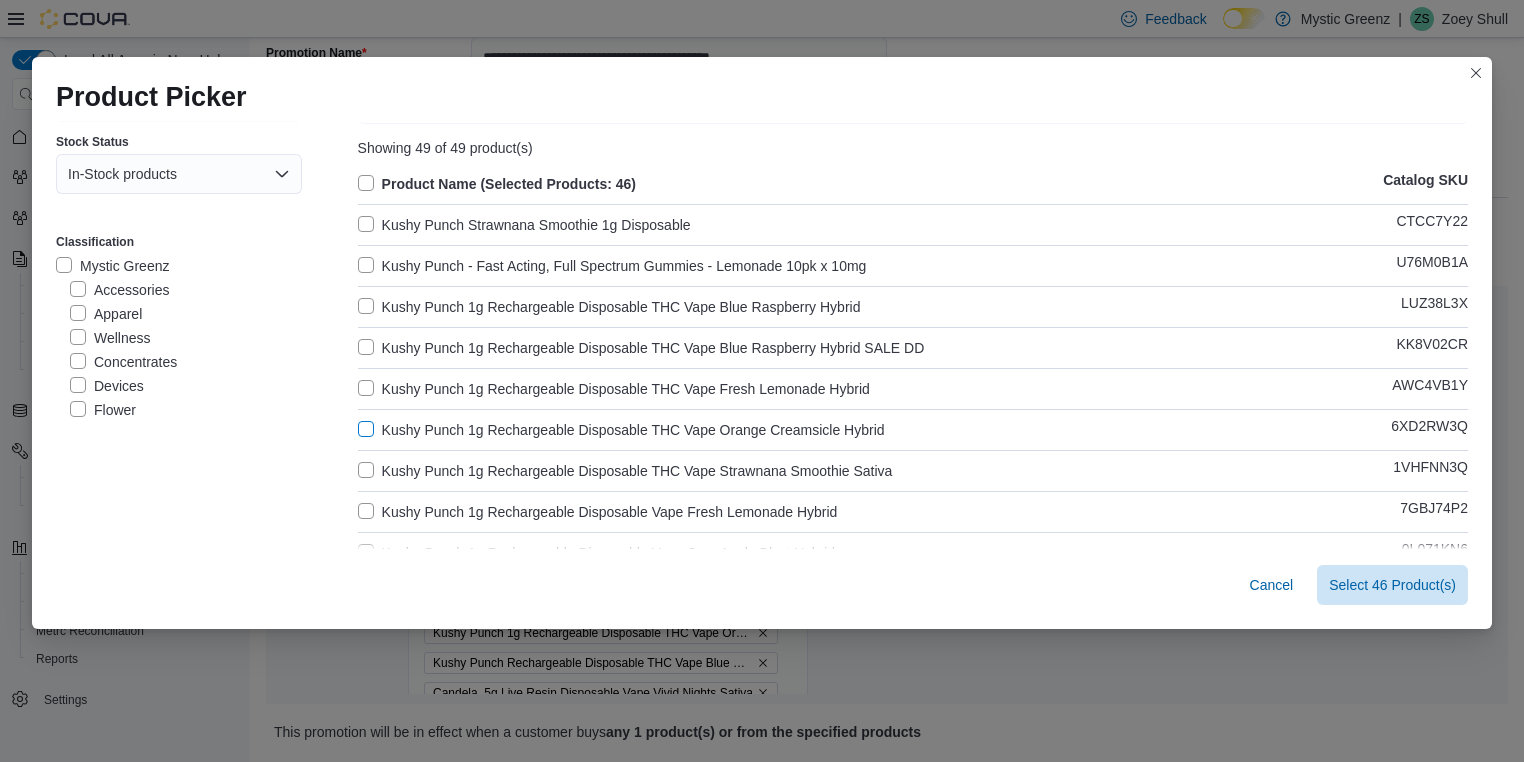 scroll, scrollTop: 120, scrollLeft: 0, axis: vertical 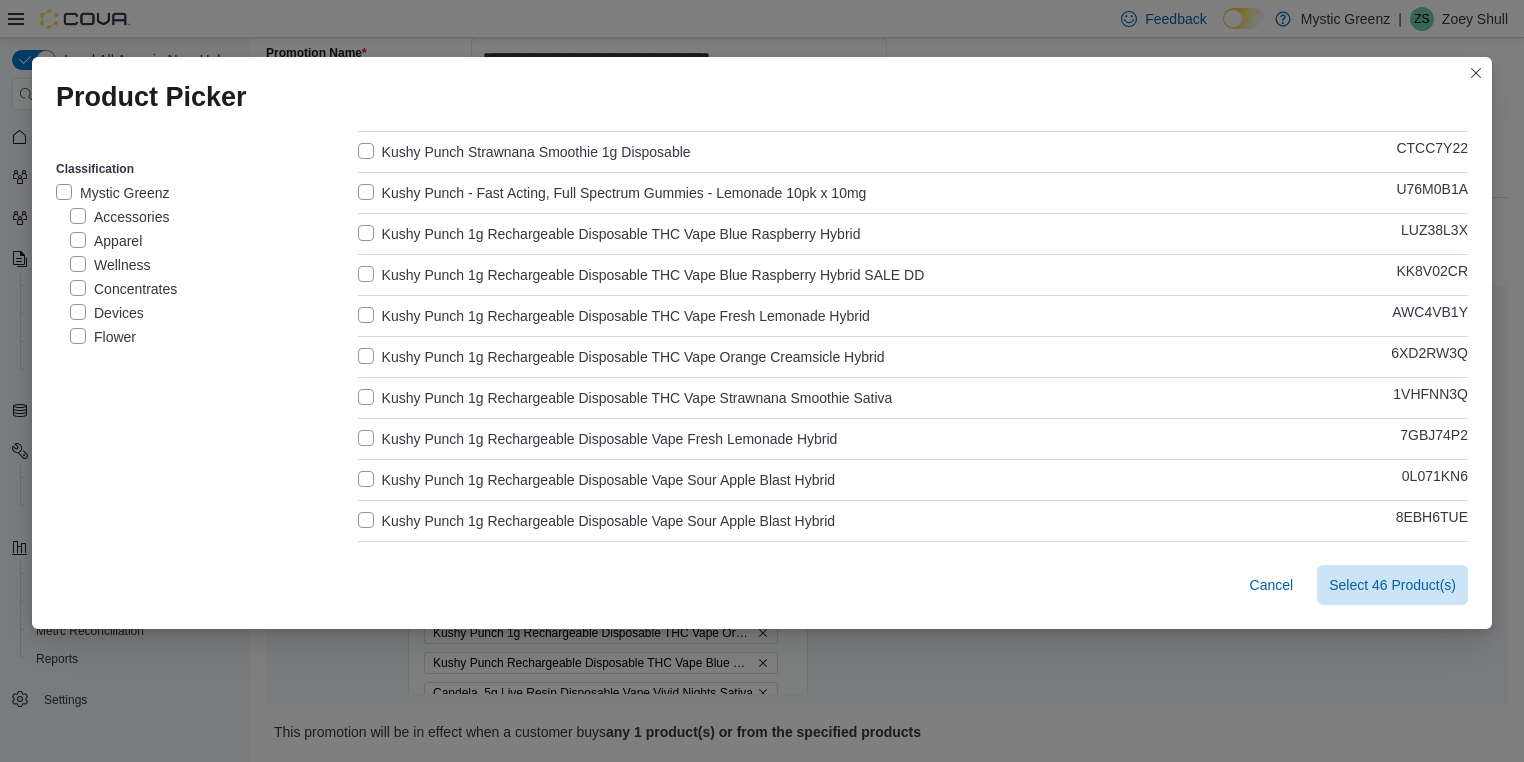 click on "Kushy Punch 1g Rechargeable Disposable Vape Fresh Lemonade Hybrid" at bounding box center [598, 439] 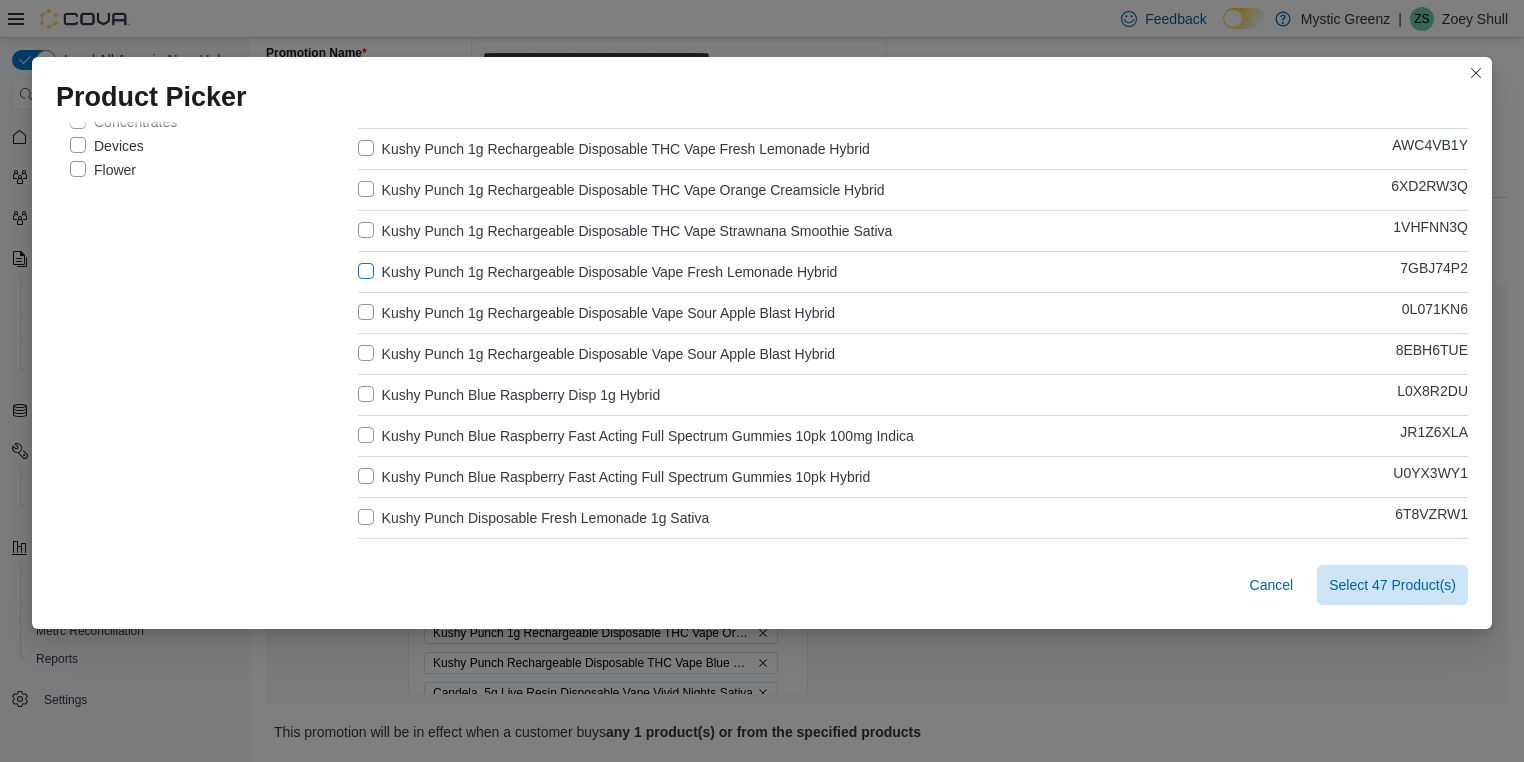 scroll, scrollTop: 288, scrollLeft: 0, axis: vertical 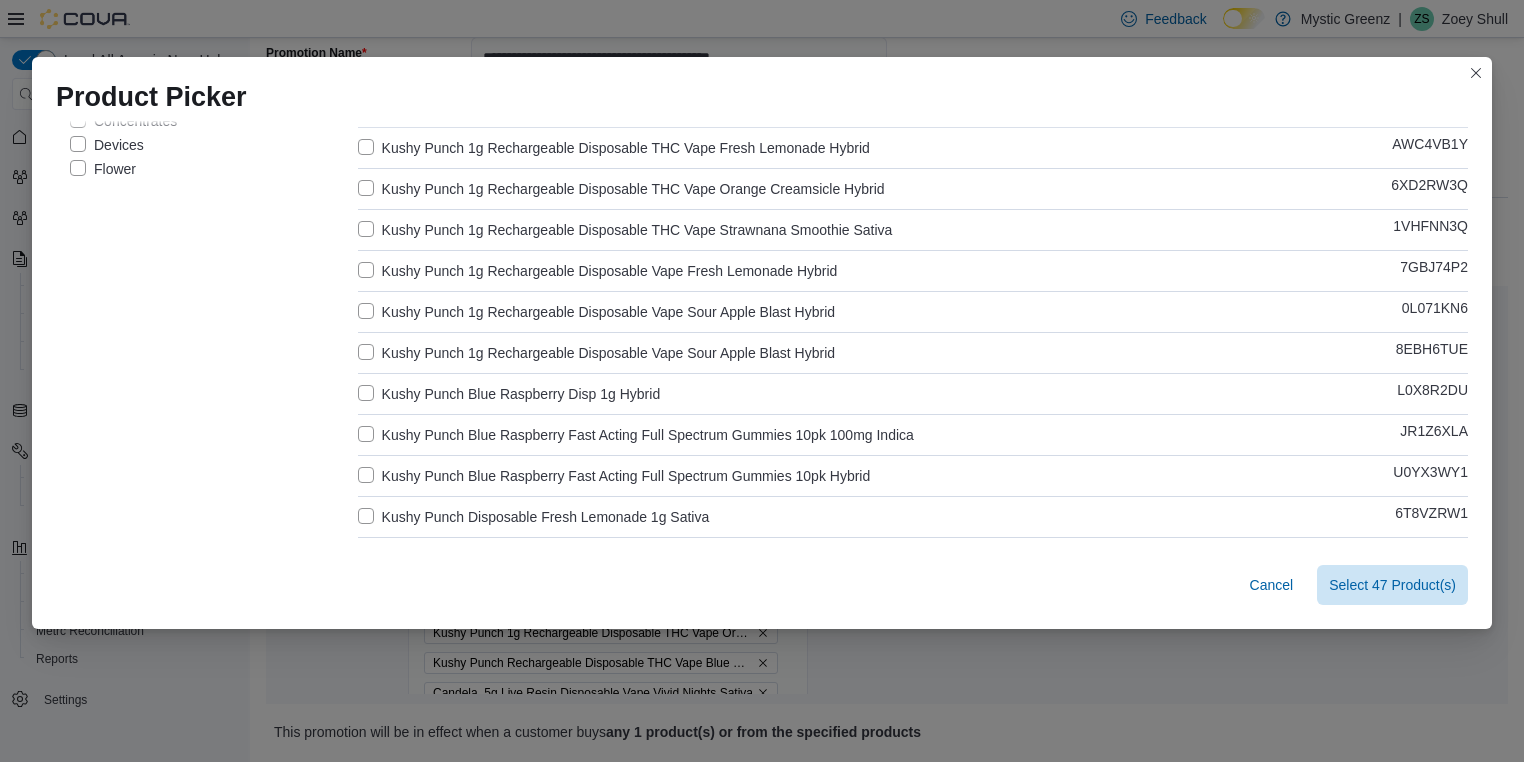 click on "Kushy Punch 1g Rechargeable Disposable Vape Sour Apple Blast Hybrid" at bounding box center (596, 353) 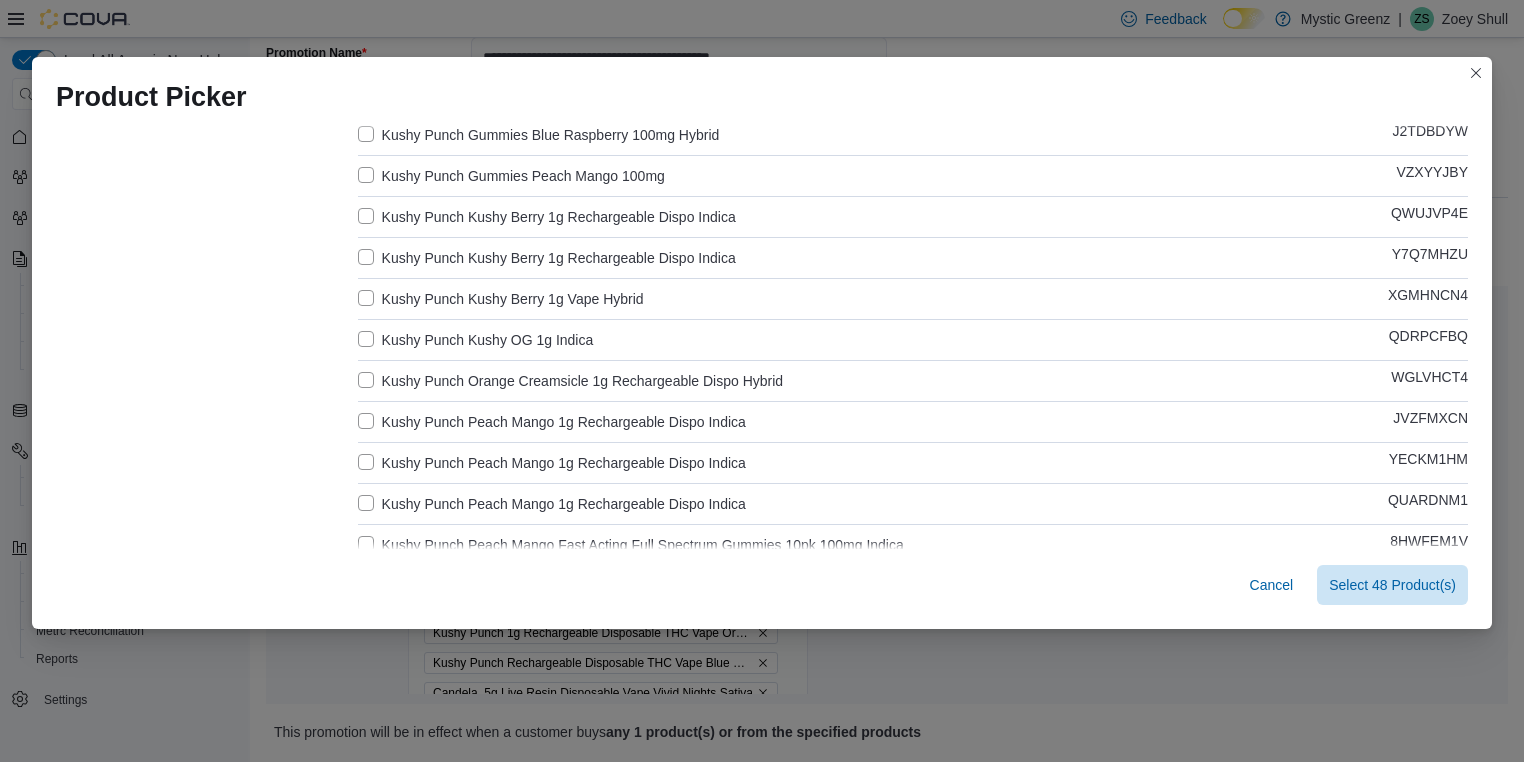 scroll, scrollTop: 1288, scrollLeft: 0, axis: vertical 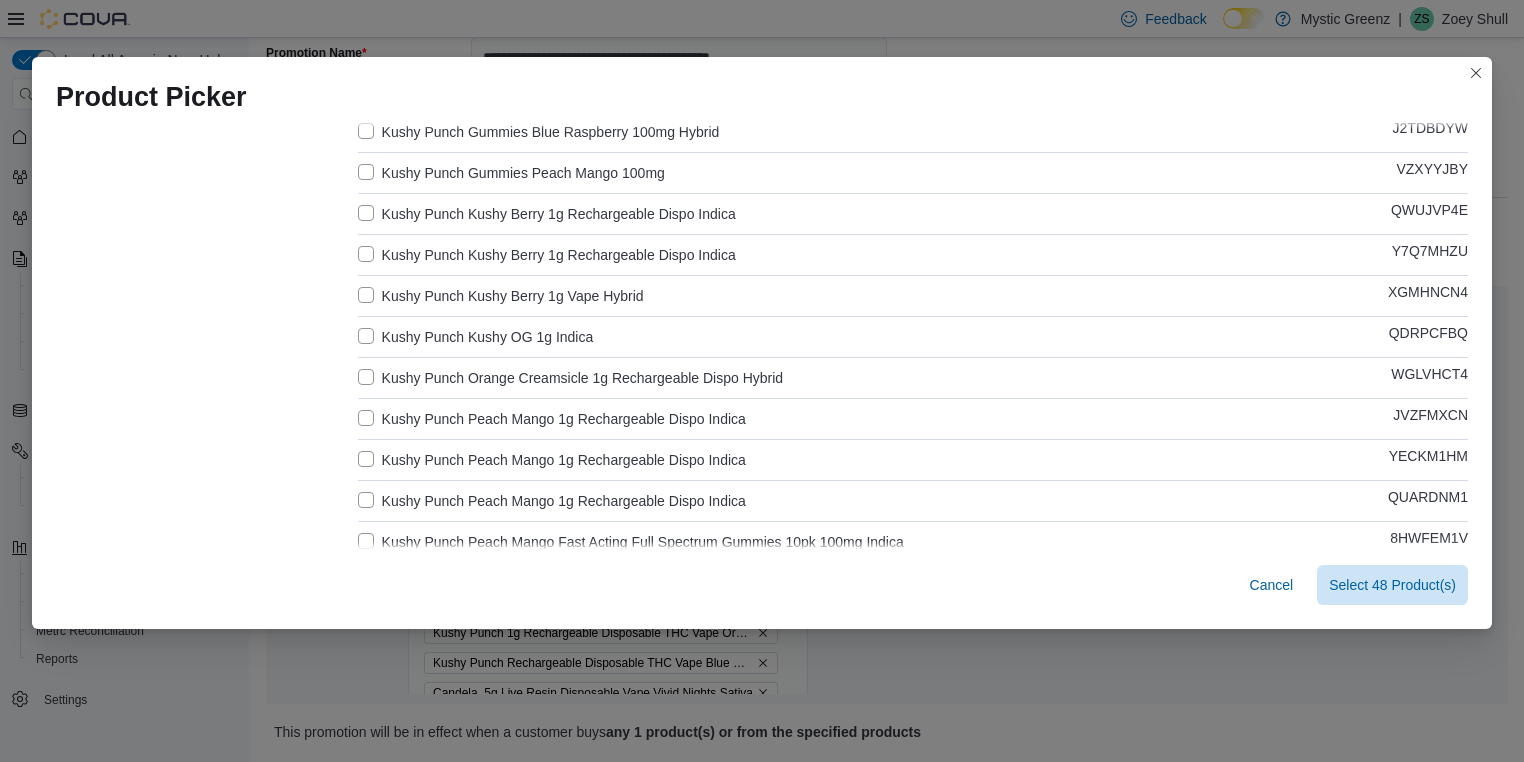 drag, startPoint x: 357, startPoint y: 289, endPoint x: 359, endPoint y: 306, distance: 17.117243 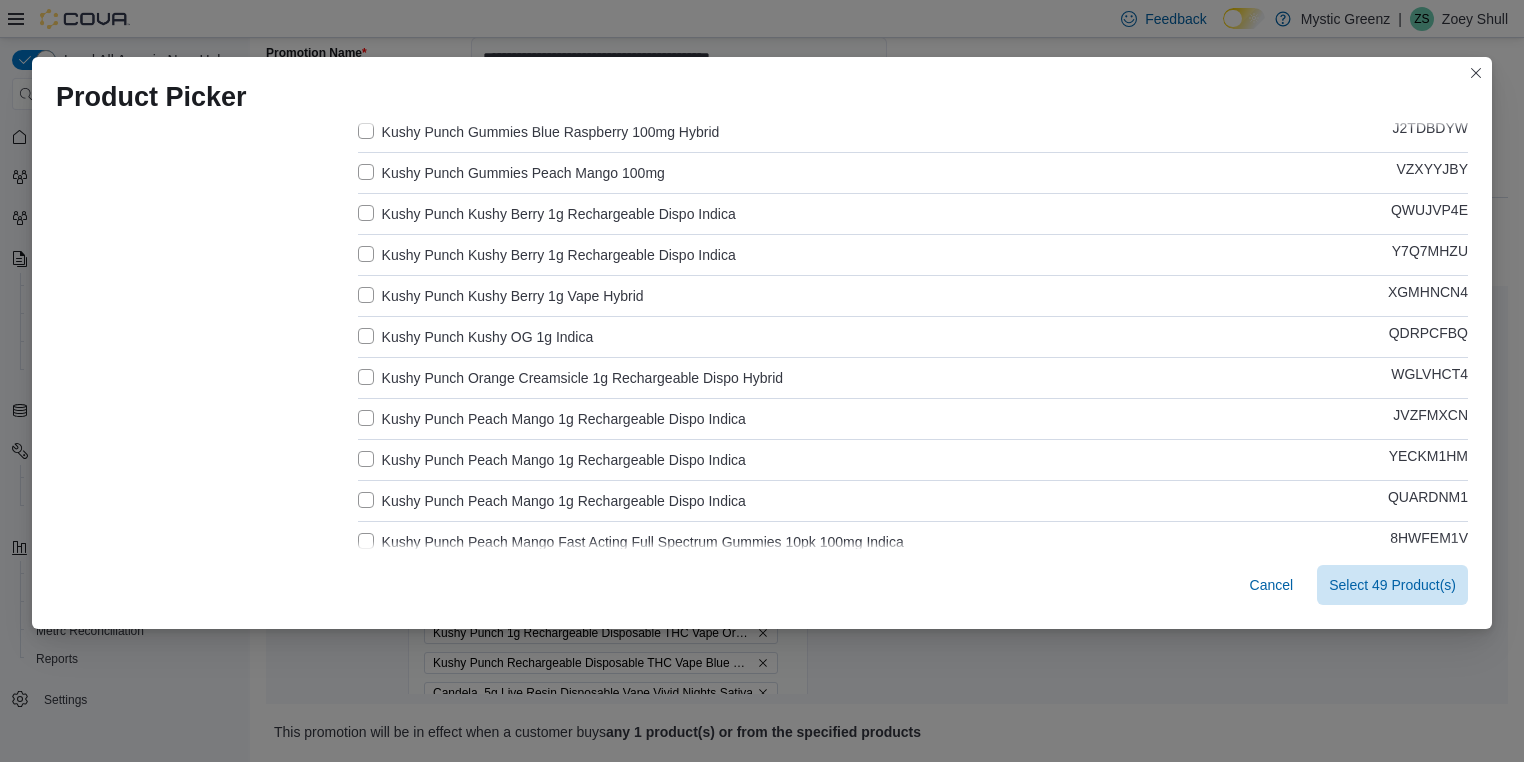 click on "Kushy Punch Kushy OG 1g Indica" at bounding box center (476, 337) 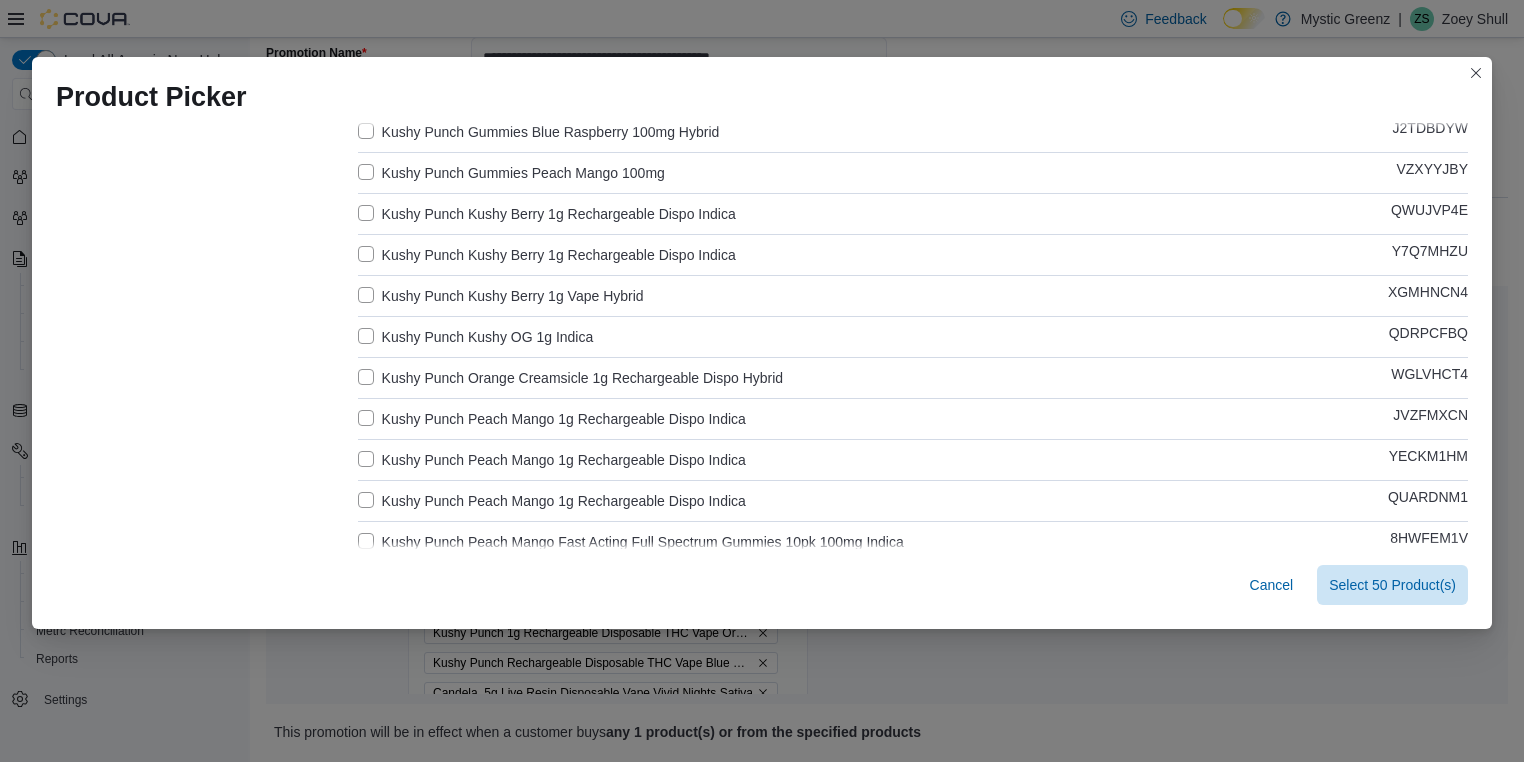 click on "Kushy Punch Peach Mango 1g Rechargeable Dispo Indica" at bounding box center [552, 419] 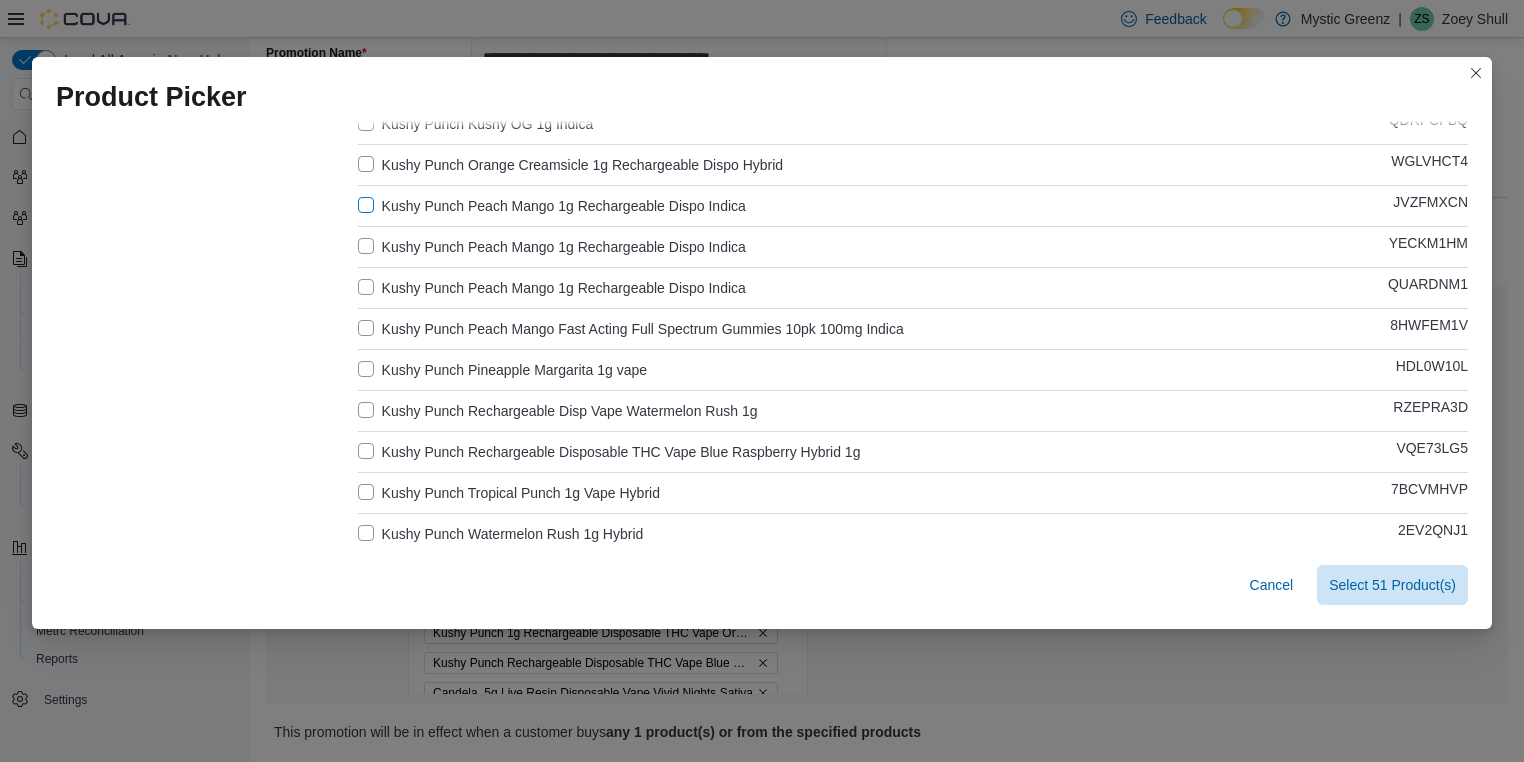 scroll, scrollTop: 1504, scrollLeft: 0, axis: vertical 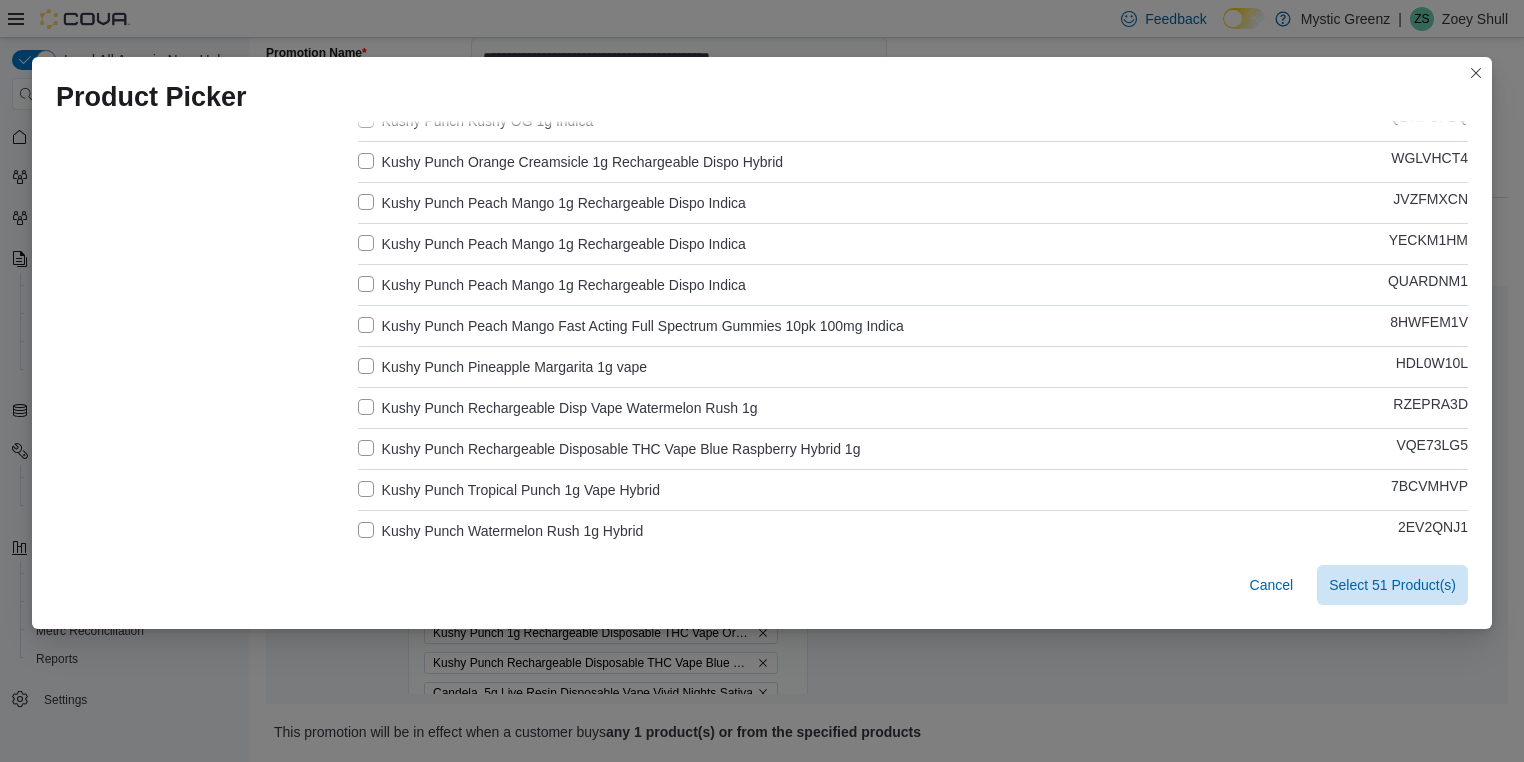 click on "Kushy Punch Pineapple Margarita 1g vape" at bounding box center (502, 367) 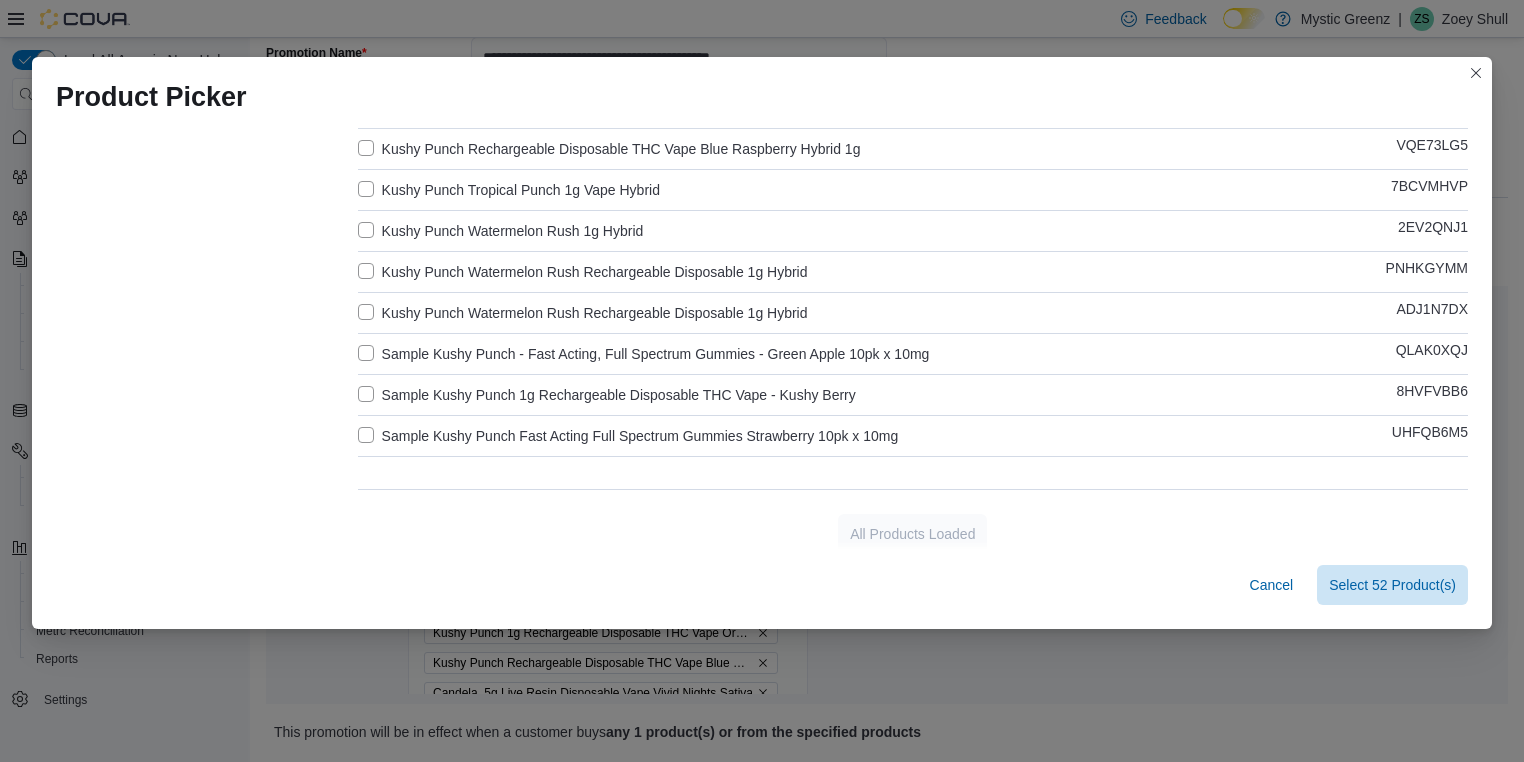 scroll, scrollTop: 1803, scrollLeft: 0, axis: vertical 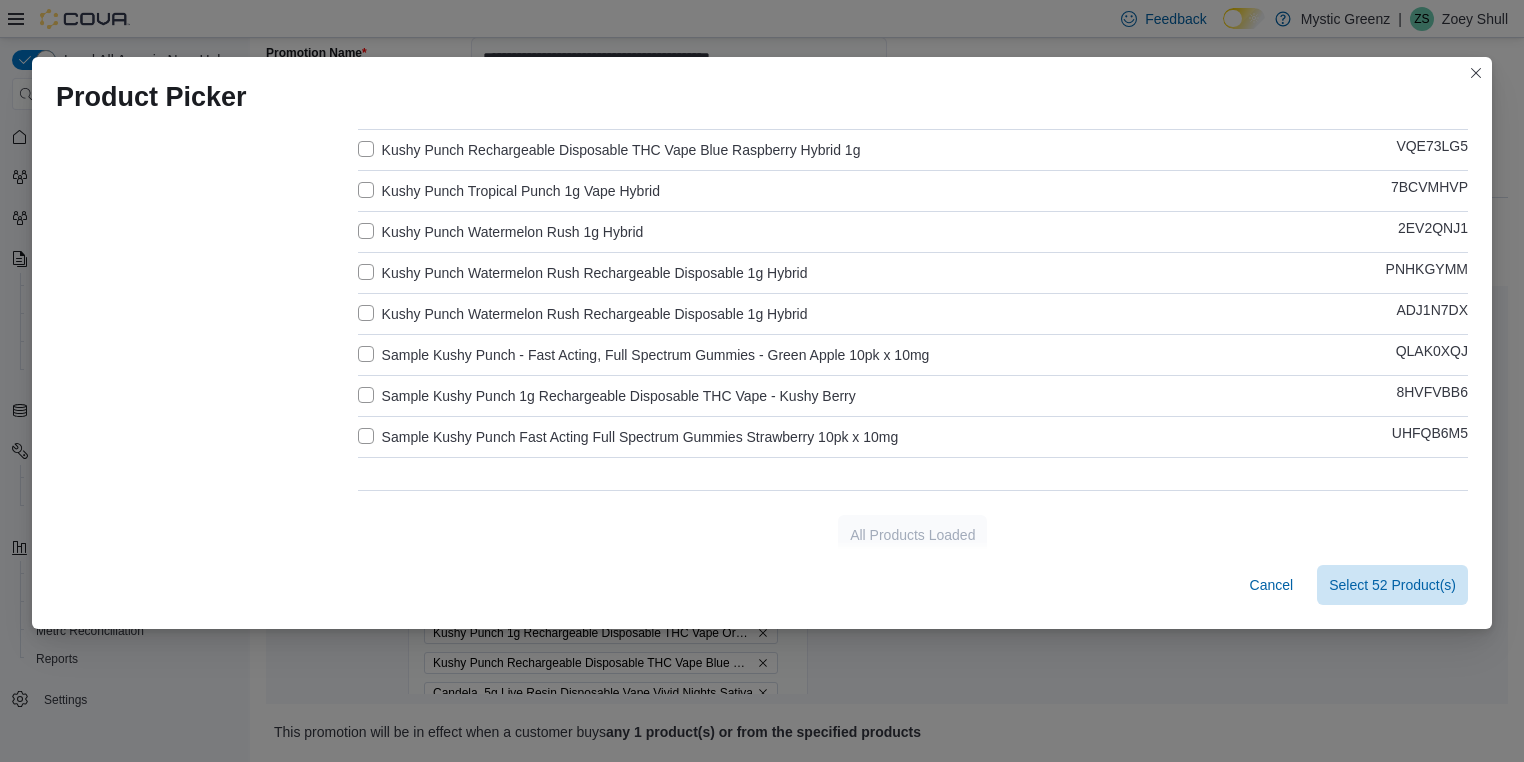 click on "Kushy Punch Tropical Punch 1g Vape Hybrid" at bounding box center [509, 191] 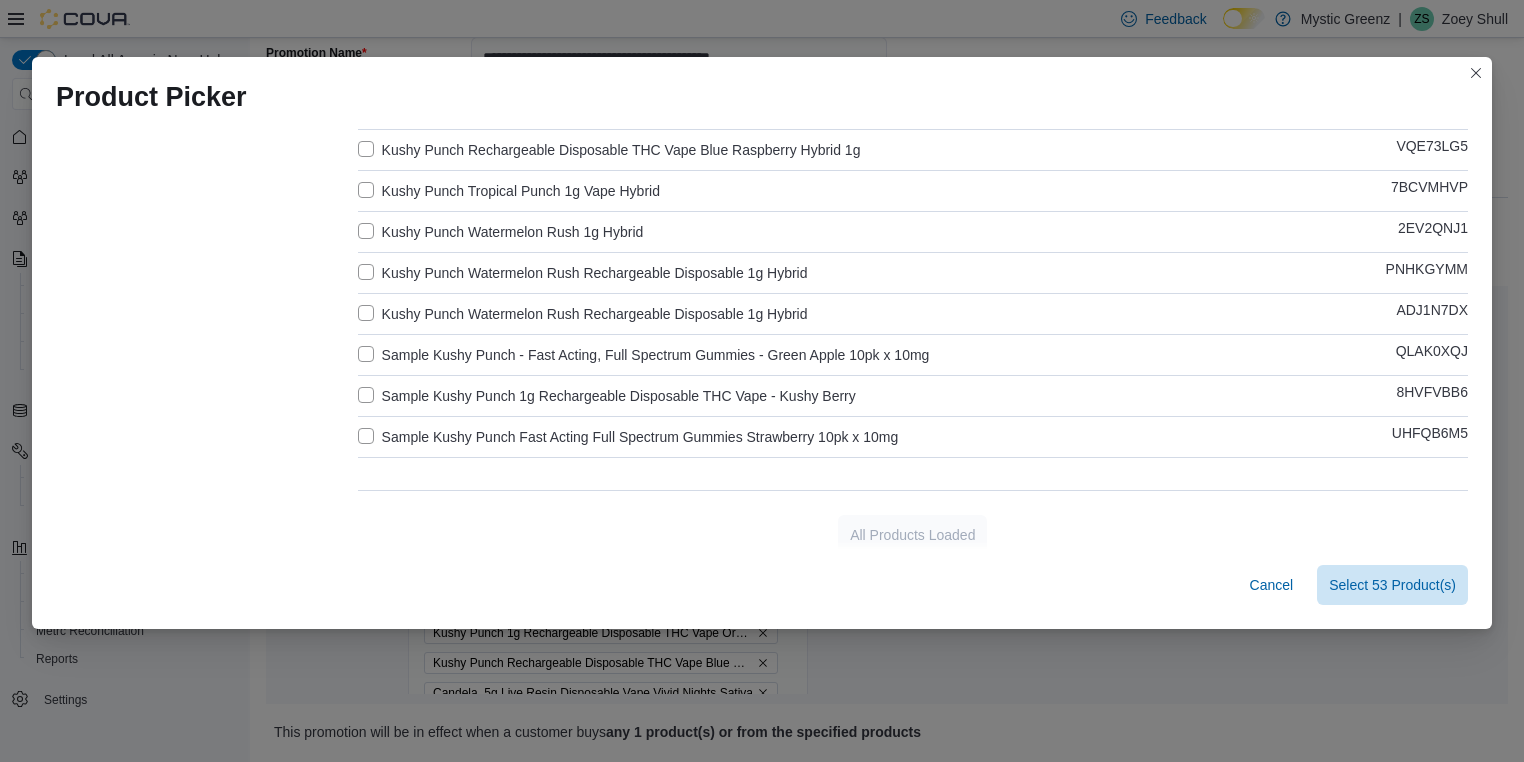 click on "Kushy Punch Watermelon Rush 1g Hybrid" at bounding box center (501, 232) 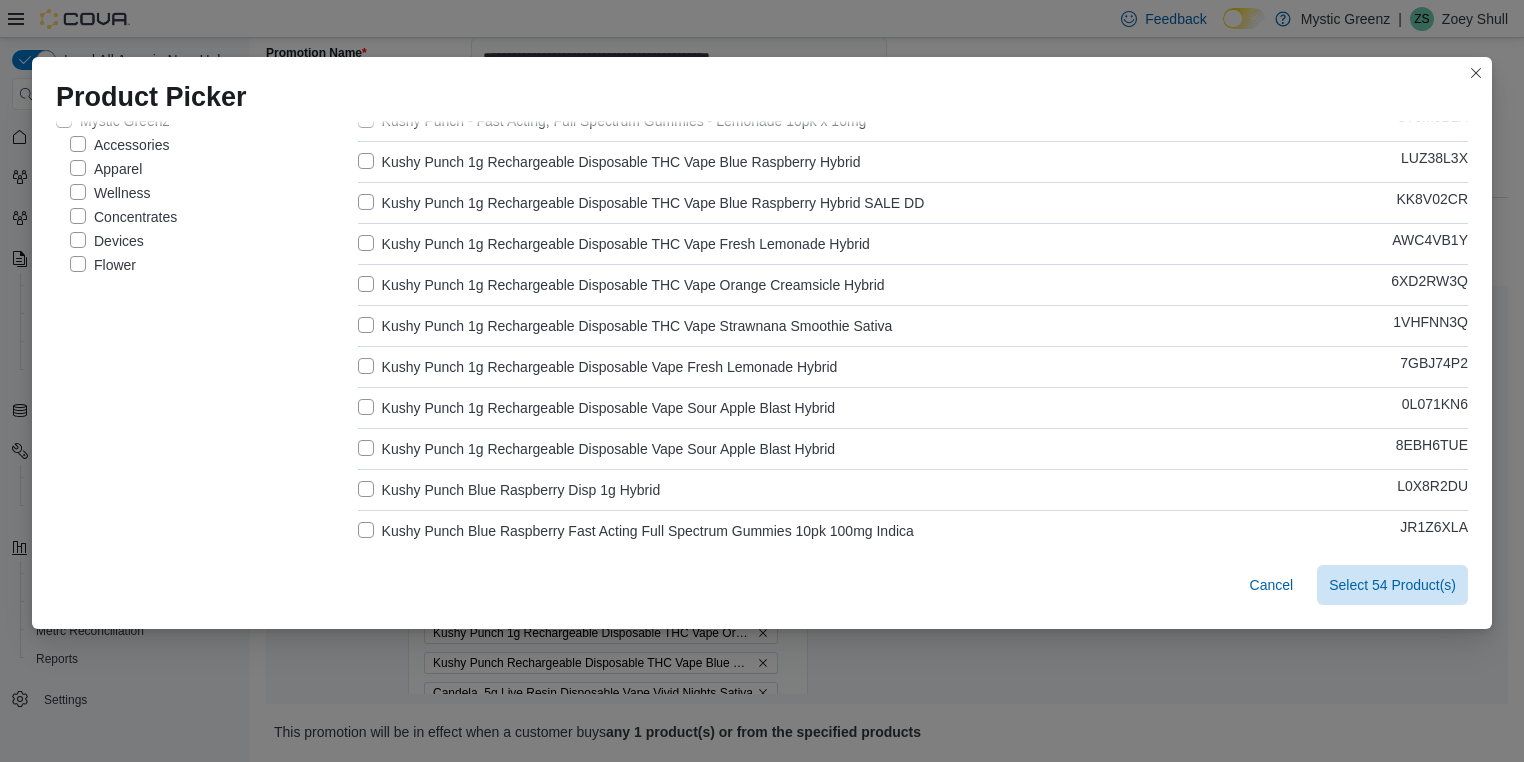 scroll, scrollTop: 98, scrollLeft: 0, axis: vertical 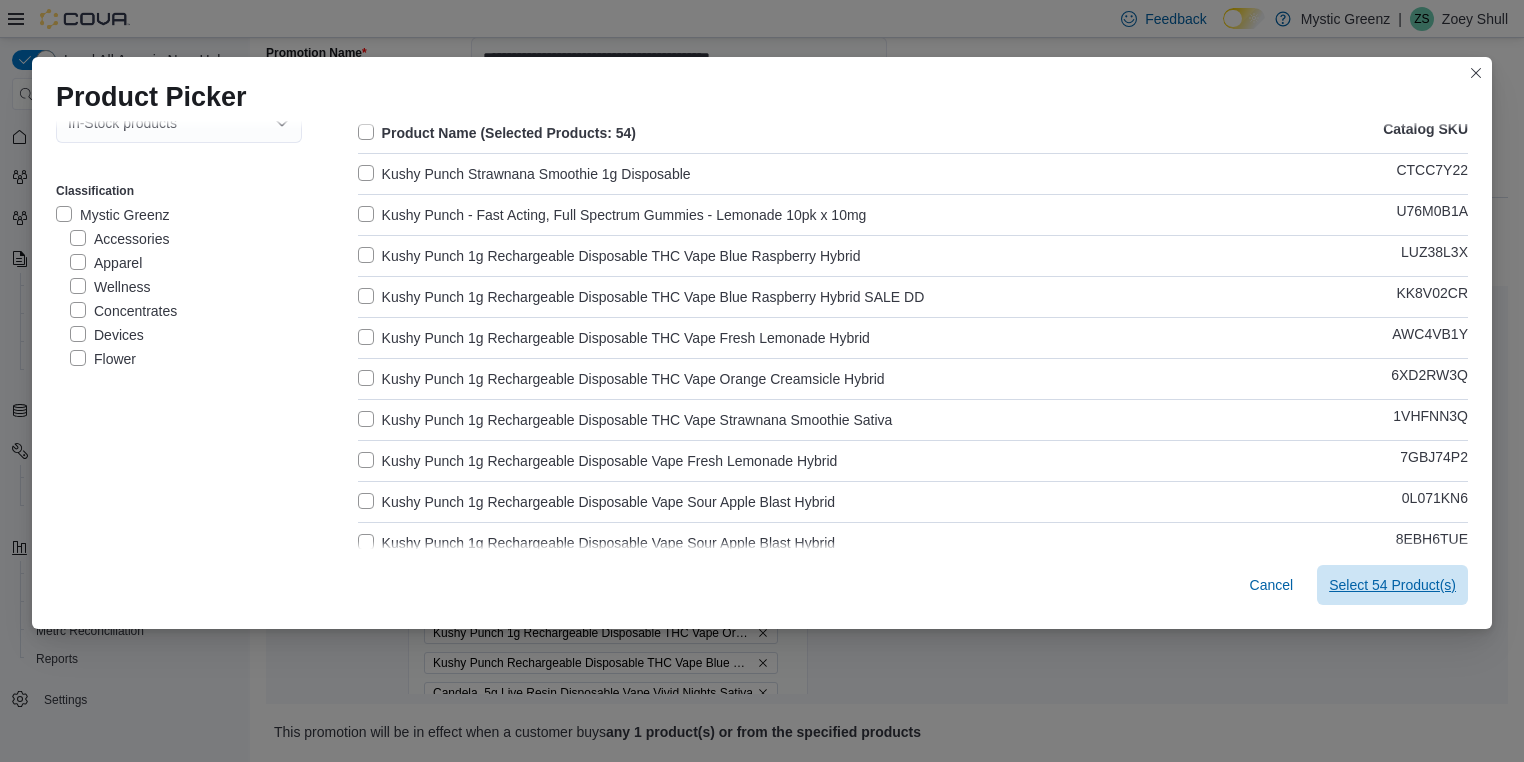 click on "Select 54 Product(s)" at bounding box center (1392, 585) 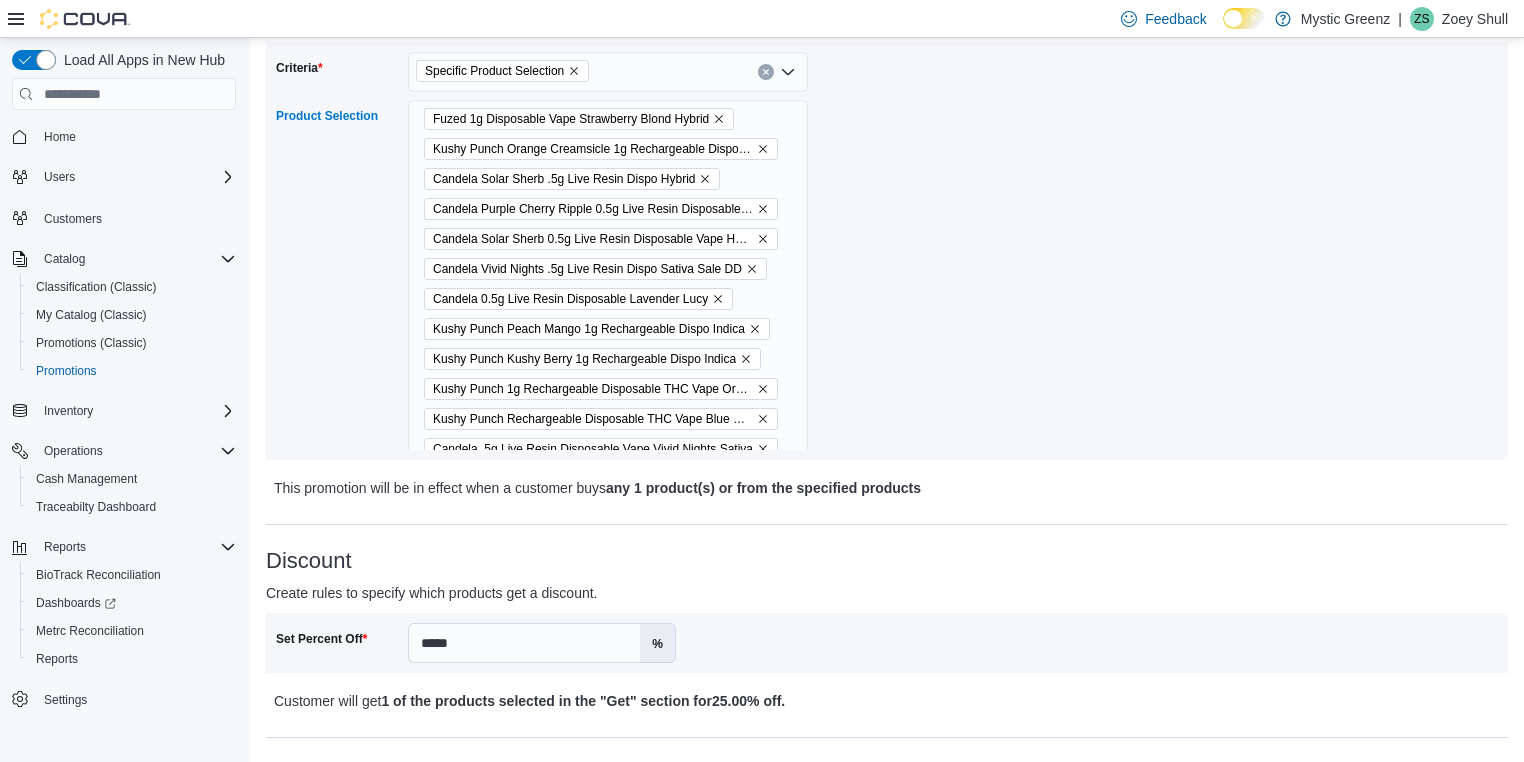 scroll, scrollTop: 481, scrollLeft: 0, axis: vertical 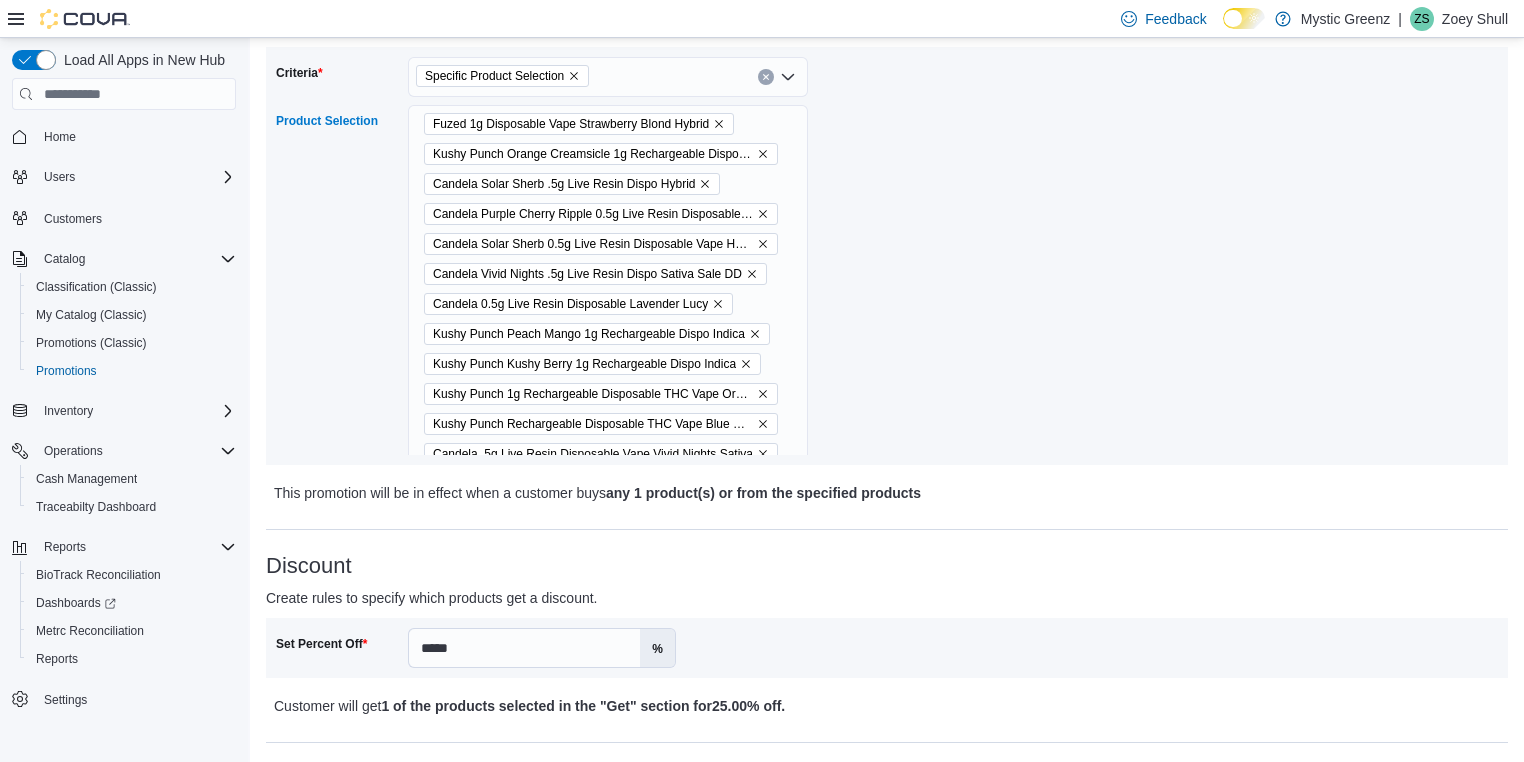 click on "Fuzed 1g Disposable Vape Strawberry Blond Hybrid Kushy Punch Orange Creamsicle 1g Rechargeable Dispo Hybrid Candela Solar Sherb .5g Live Resin Dispo Hybrid Candela Purple Cherry Ripple 0.5g Live Resin Disposable Vape Candela Solar Sherb 0.5g Live Resin Disposable Vape Hybrid Candela Vivid Nights .5g Live Resin Dispo Sativa Sale DD Candela 0.5g Live Resin Disposable Lavender Lucy Kushy Punch Peach Mango 1g Rechargeable Dispo Indica Kushy Punch Kushy Berry 1g Rechargeable Dispo Indica Kushy Punch 1g Rechargeable Disposable THC Vape Orange  Creamsicle Hybrid Sale DD Kushy Punch Rechargeable Disposable THC Vape Blue Raspberry Hybrid 1g Candela .5g Live Resin Disposable Vape Vivid Nights Sativa Kushy Punch Disposable Sour Apple Blast 1g Hybrid Kushy Punch Kushy Berry 1g Rechargeable Dispo Indica Kushy Punch Disposable Fresh Lemonade 1g Sativa Kushy Punch Disposable Kushy OG 1g Indica Sale DD Candela 0.5g Live Resin Disposable Vape Cherries N' Berries Hybrid Candela Purple Cherry Ripple .5g Live Resin Dispo Hybrid" at bounding box center [608, 919] 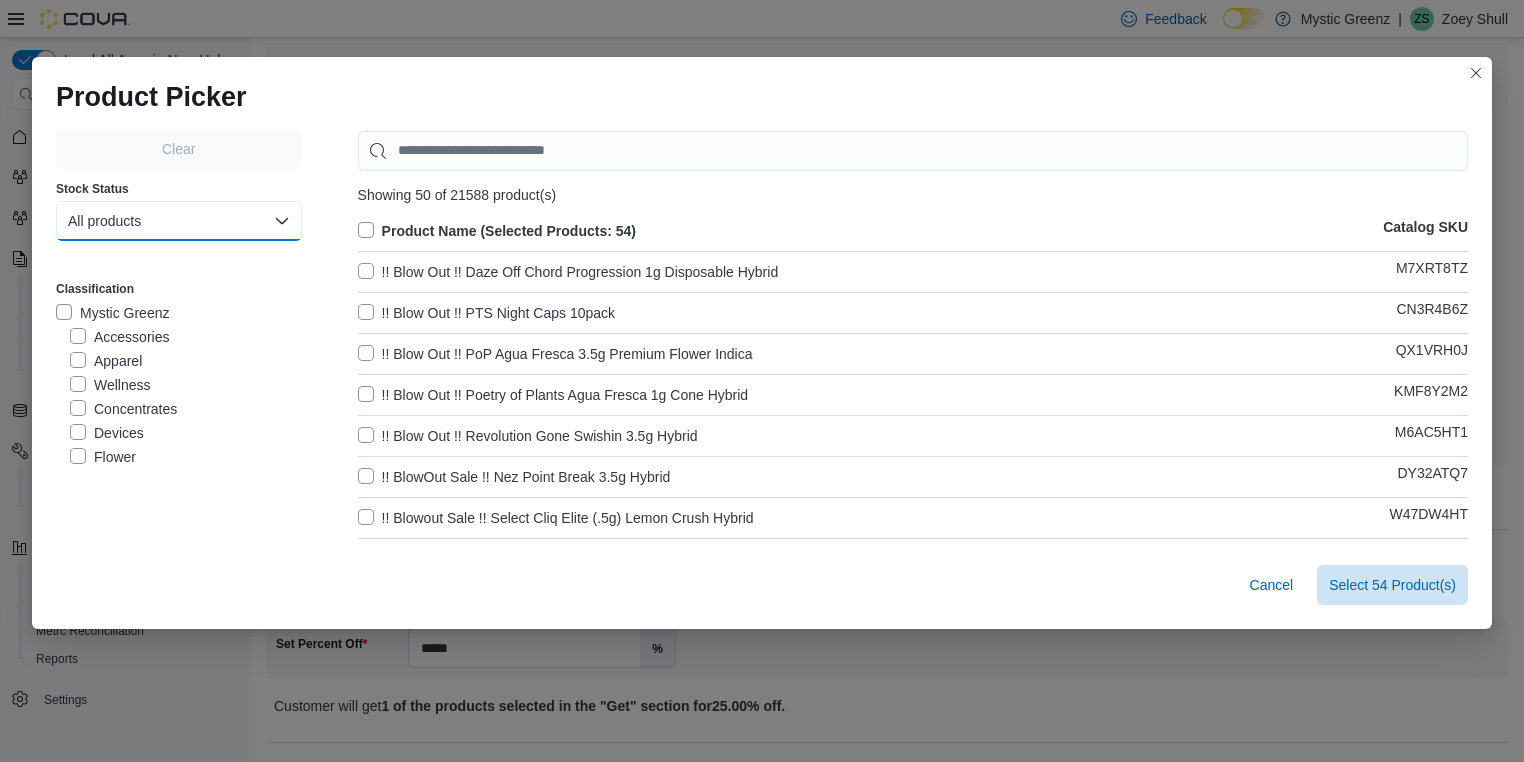 click on "All products" at bounding box center (179, 221) 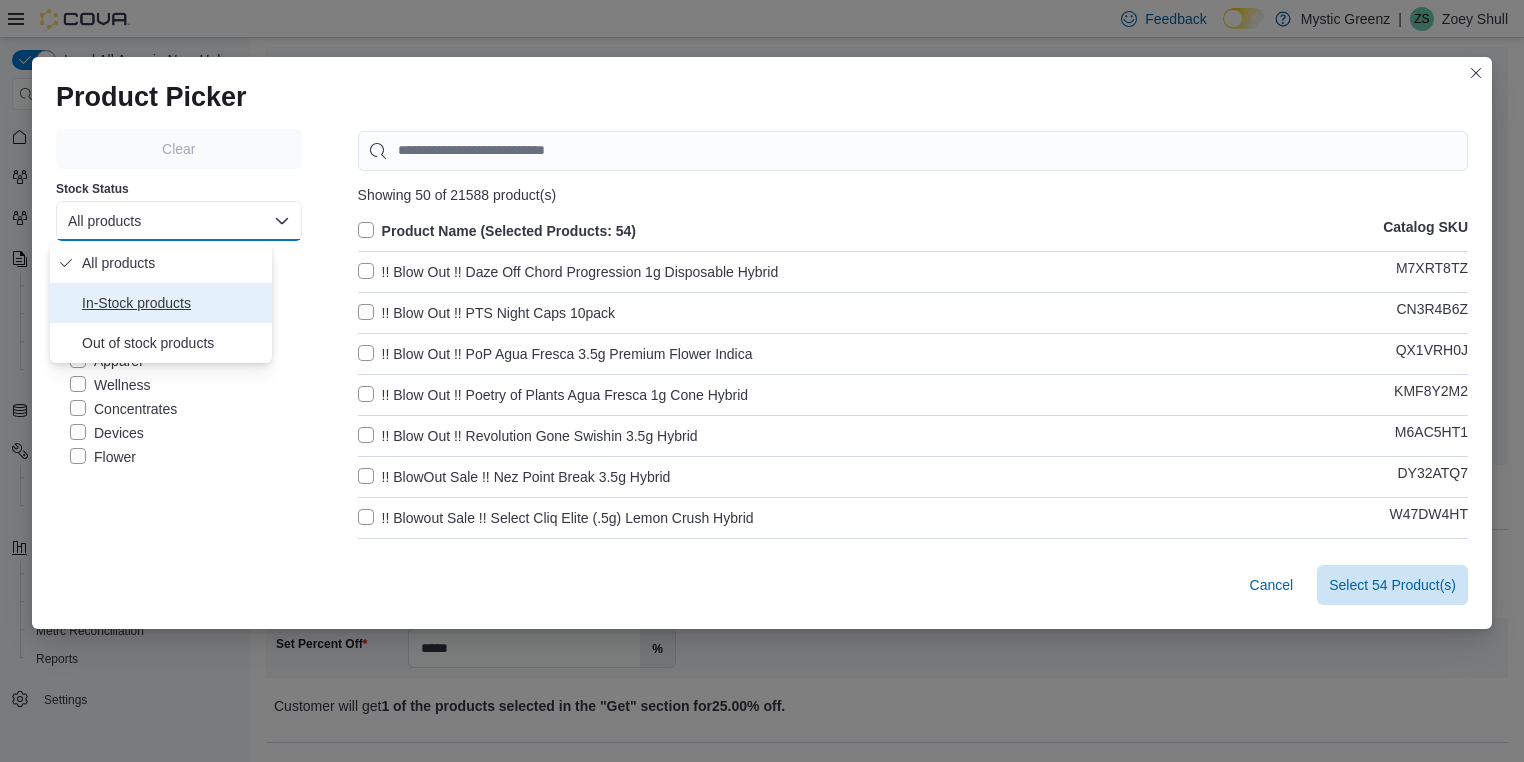 click on "In-Stock products" at bounding box center (161, 303) 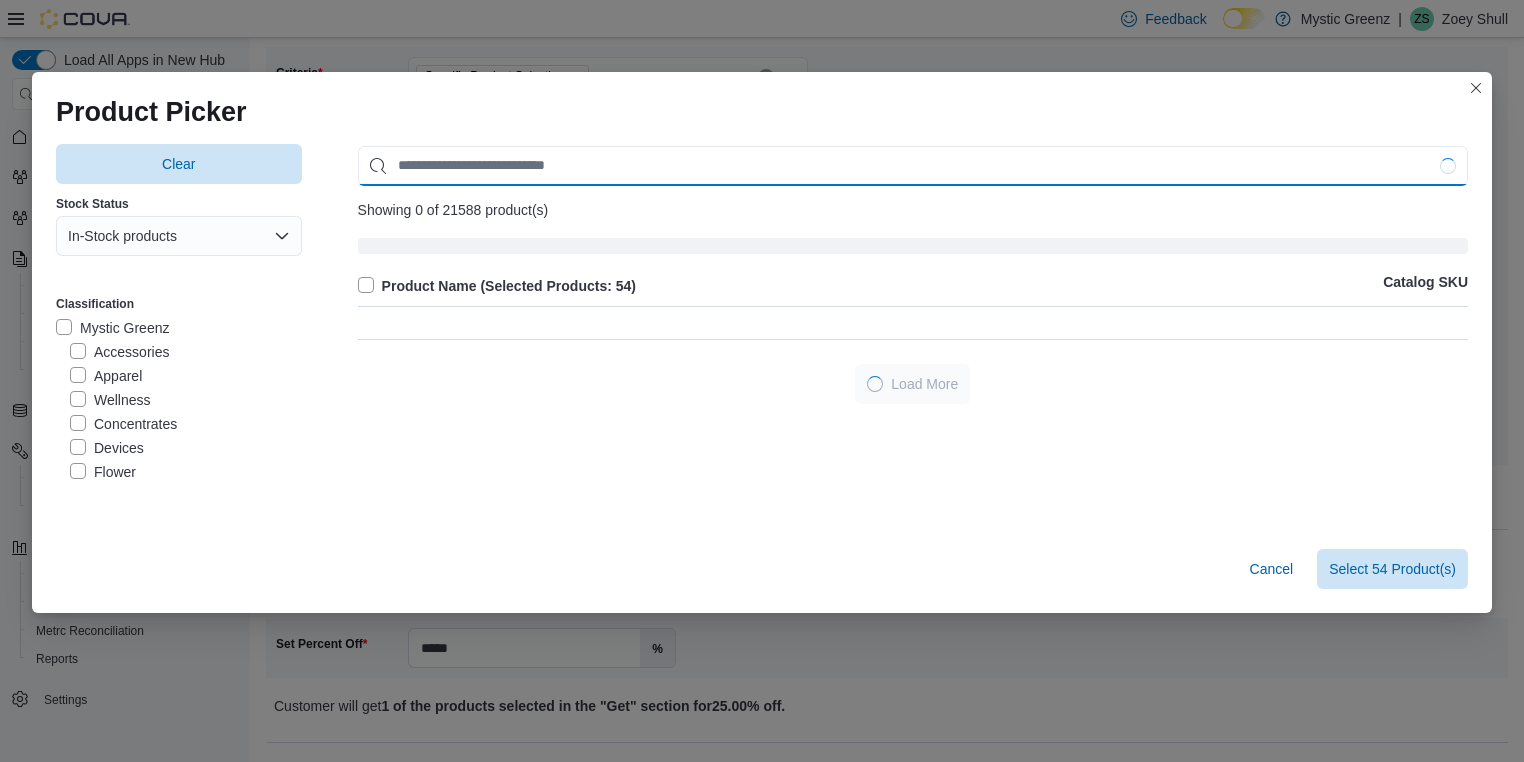 click at bounding box center [913, 166] 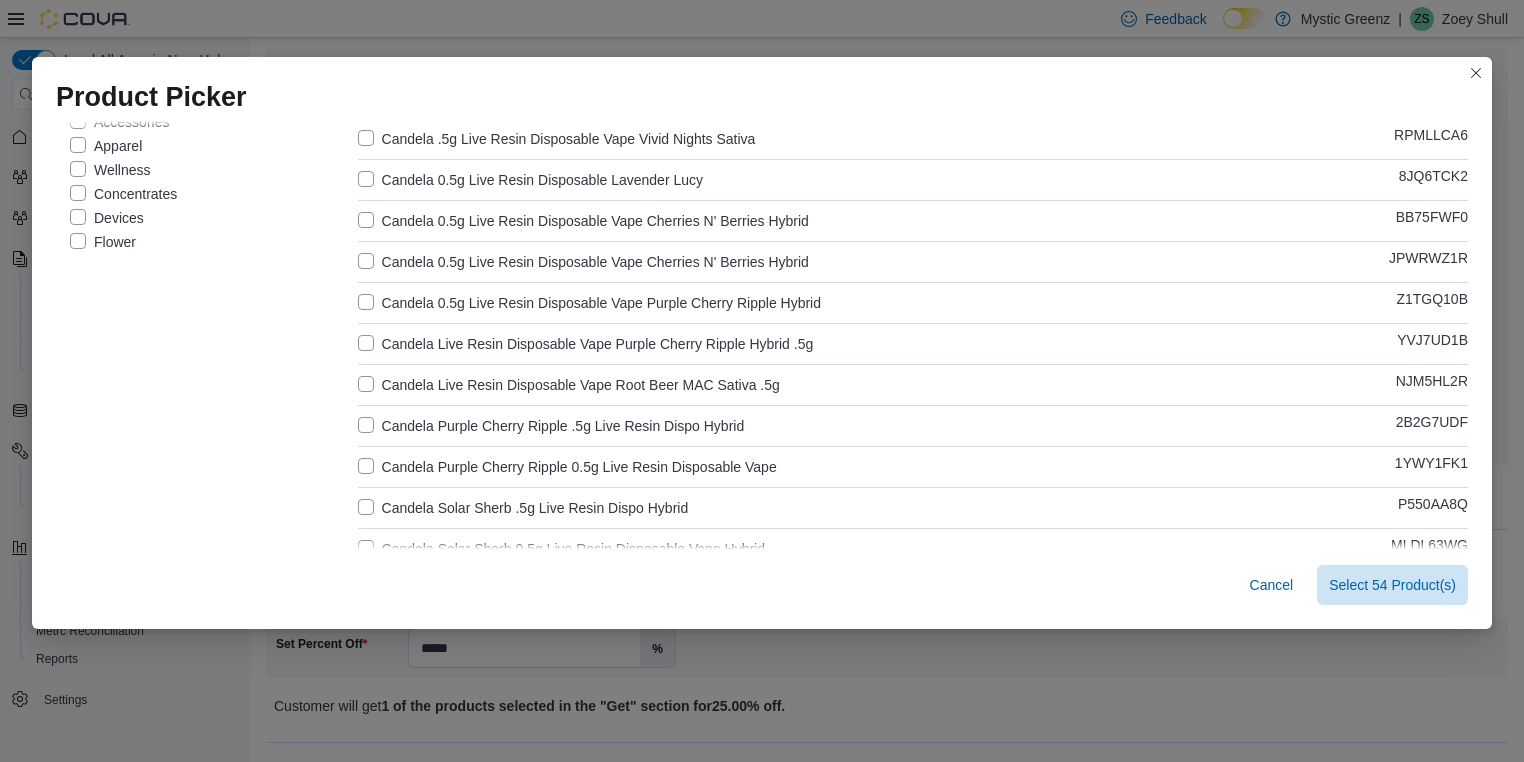 scroll, scrollTop: 0, scrollLeft: 0, axis: both 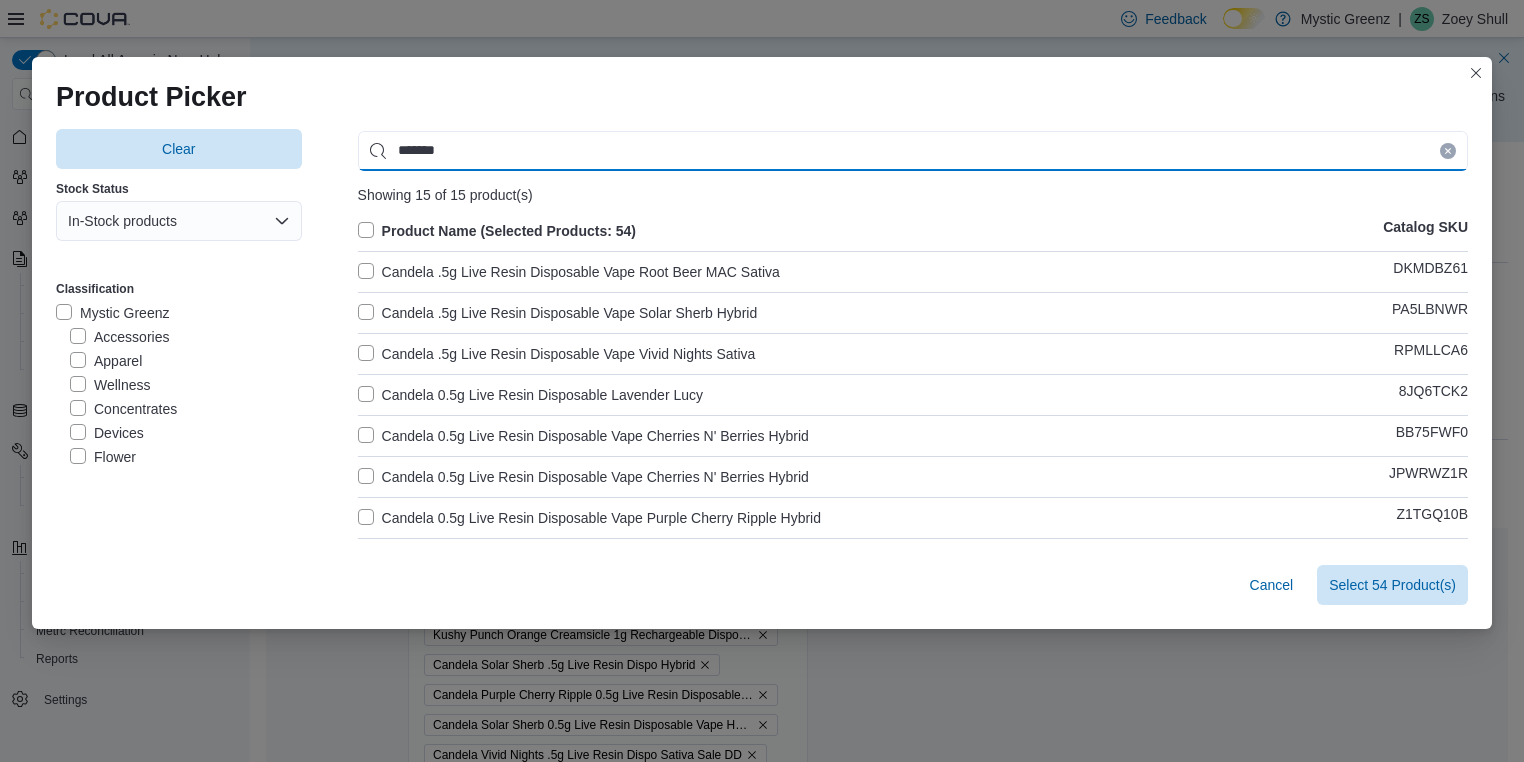 drag, startPoint x: 456, startPoint y: 141, endPoint x: 226, endPoint y: 193, distance: 235.80501 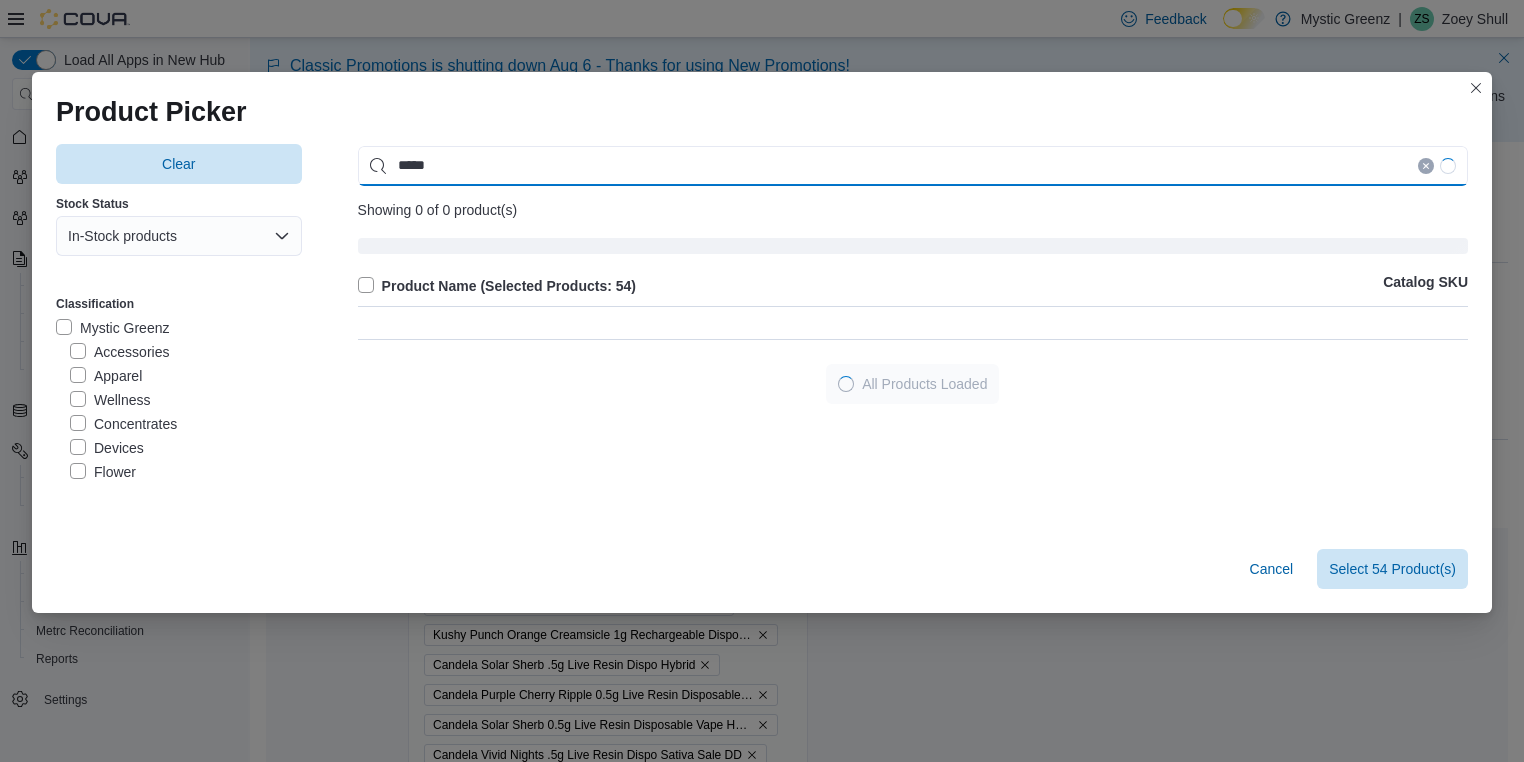 type on "*****" 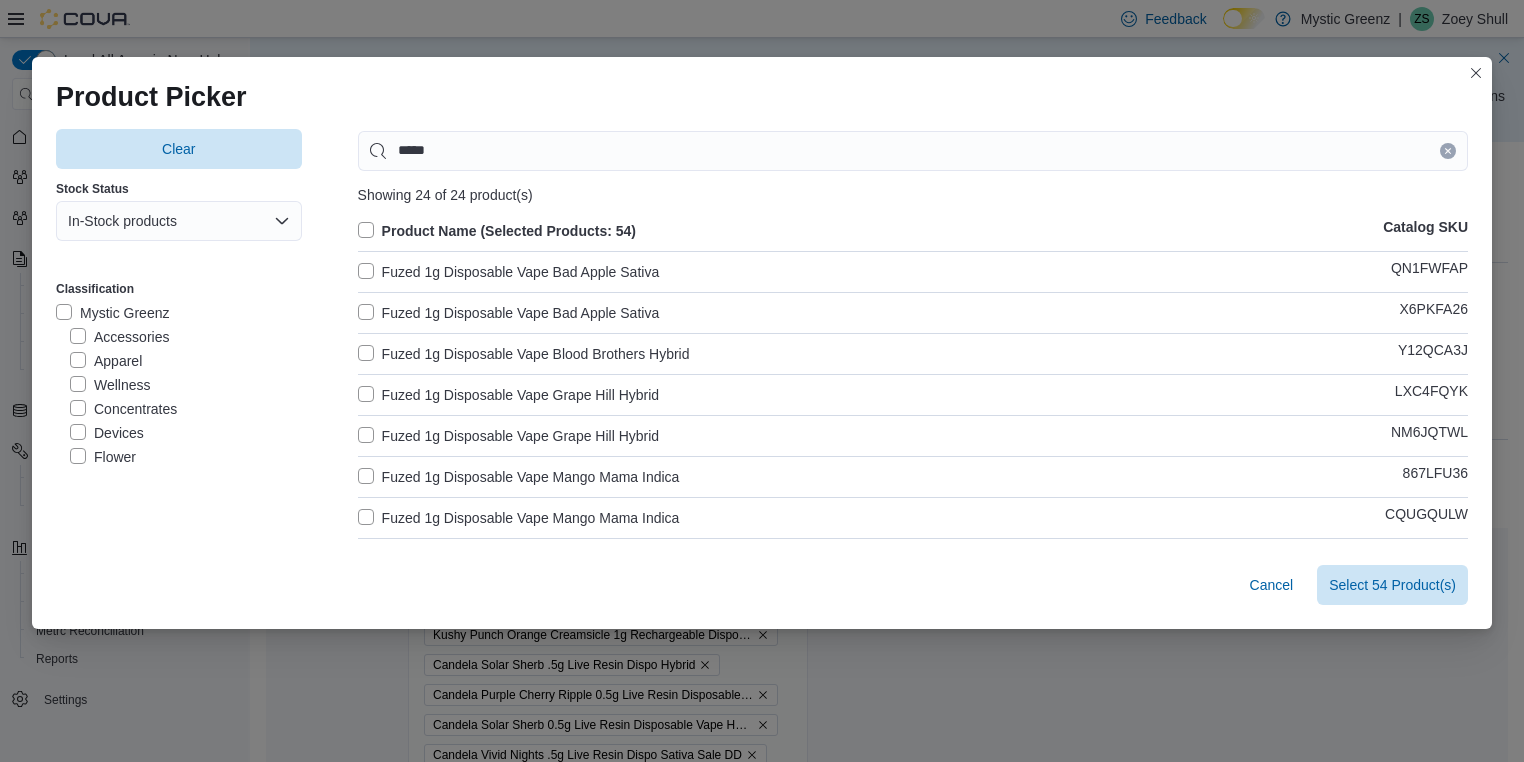 click on "Fuzed 1g Disposable Vape Bad Apple Sativa" at bounding box center (509, 272) 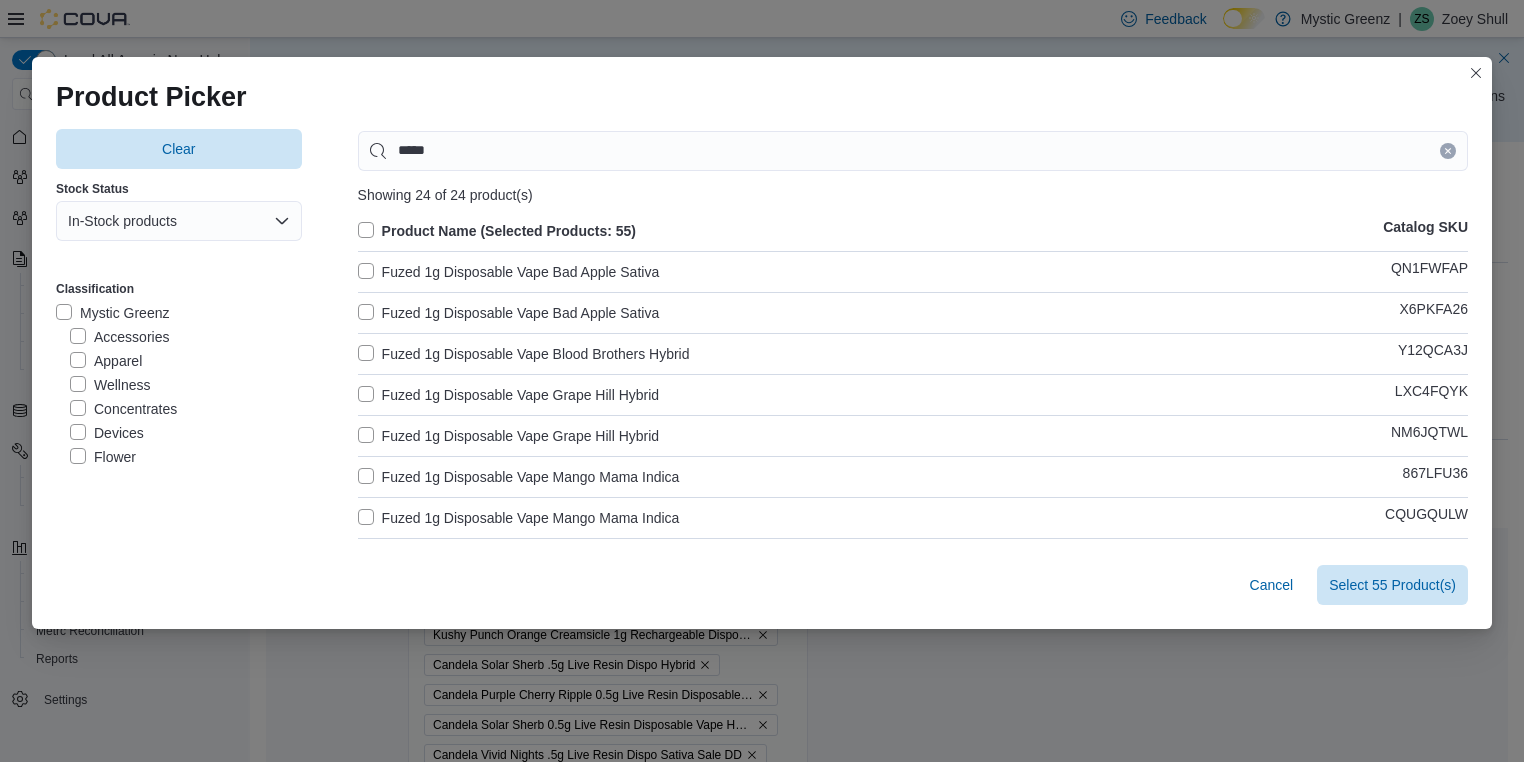 click on "Fuzed 1g Disposable Vape Bad Apple Sativa" at bounding box center (509, 313) 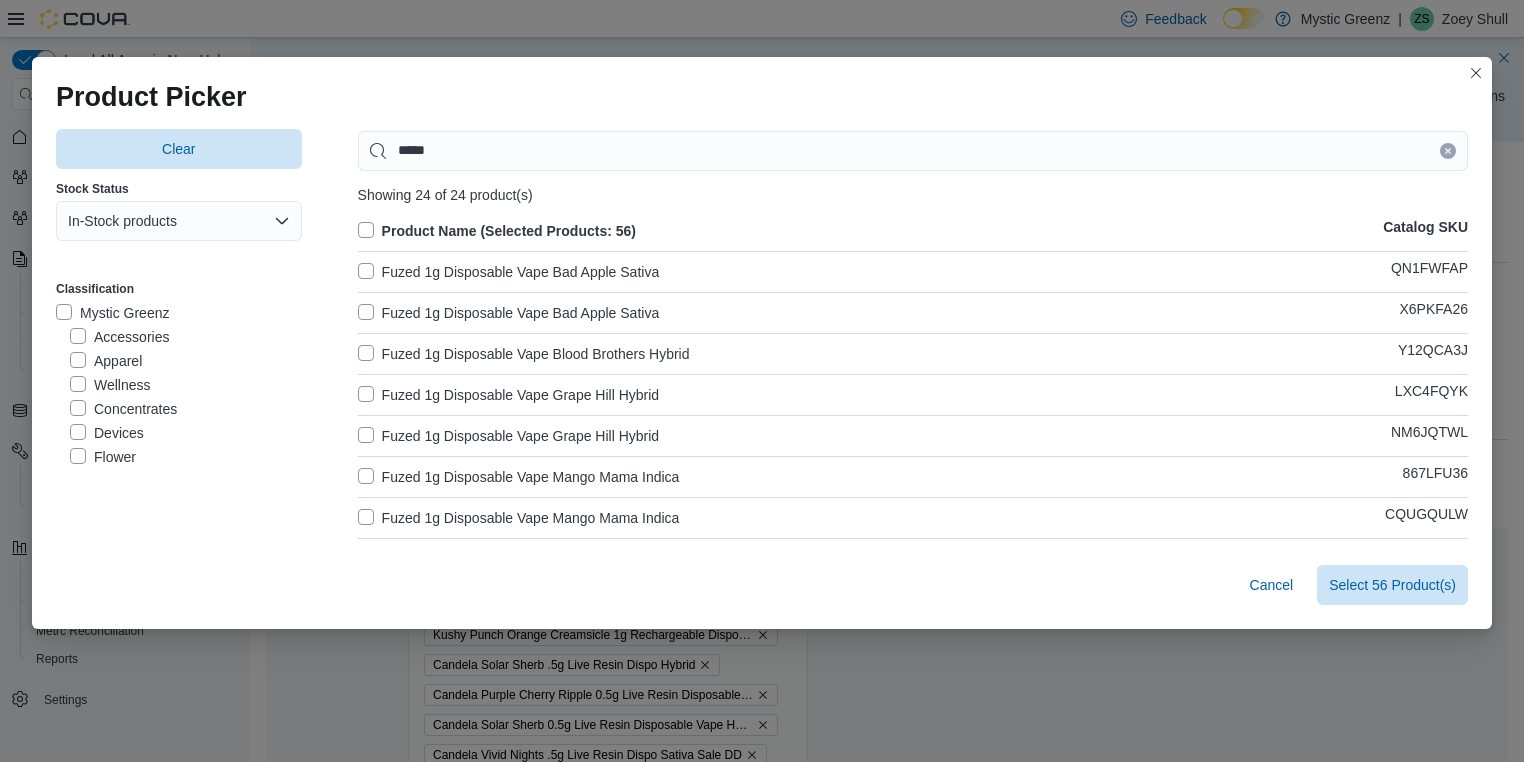 click on "Fuzed 1g Disposable Vape Blood Brothers Hybrid" at bounding box center [524, 354] 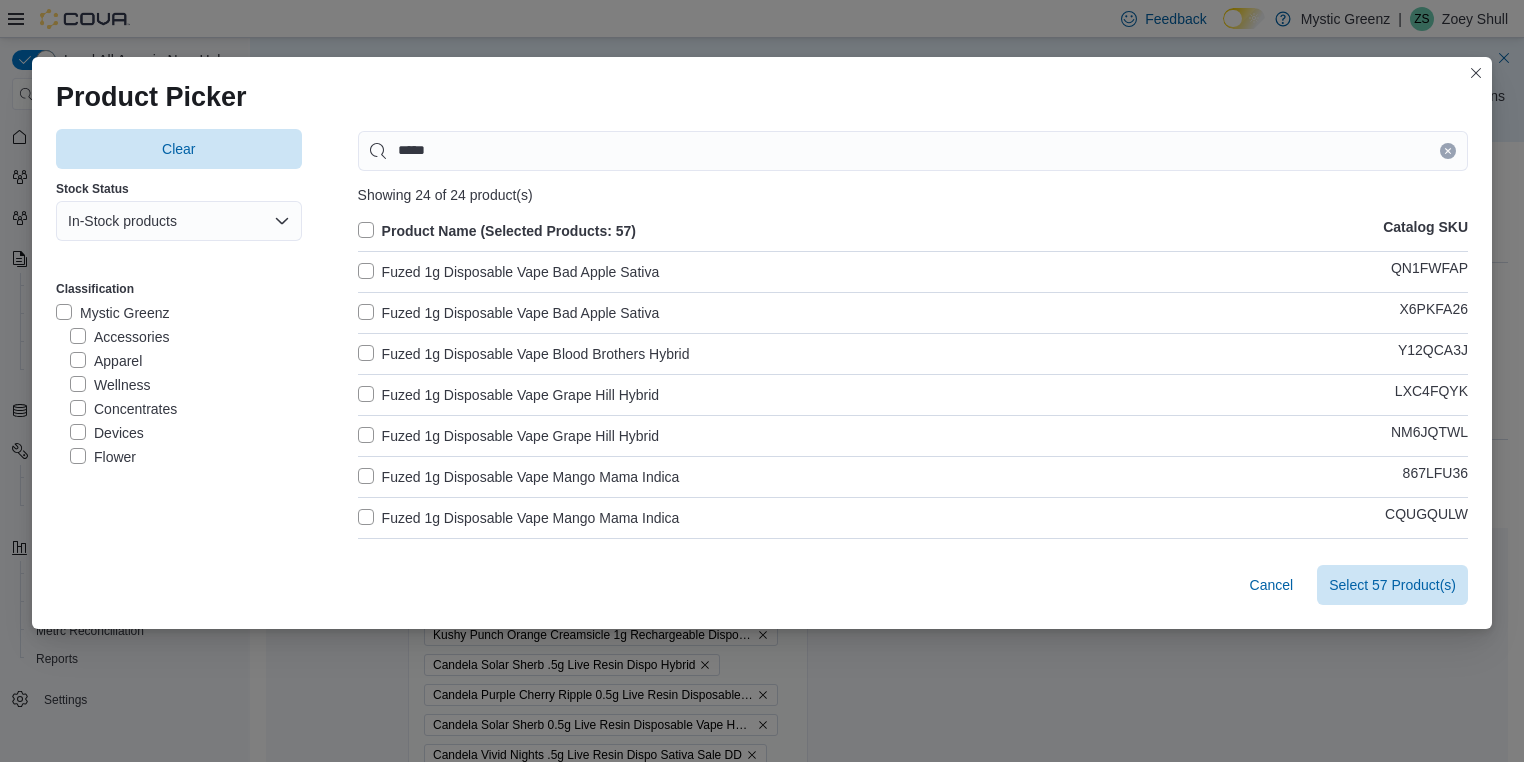 click on "Fuzed 1g Disposable Vape Grape Hill Hybrid" at bounding box center [509, 395] 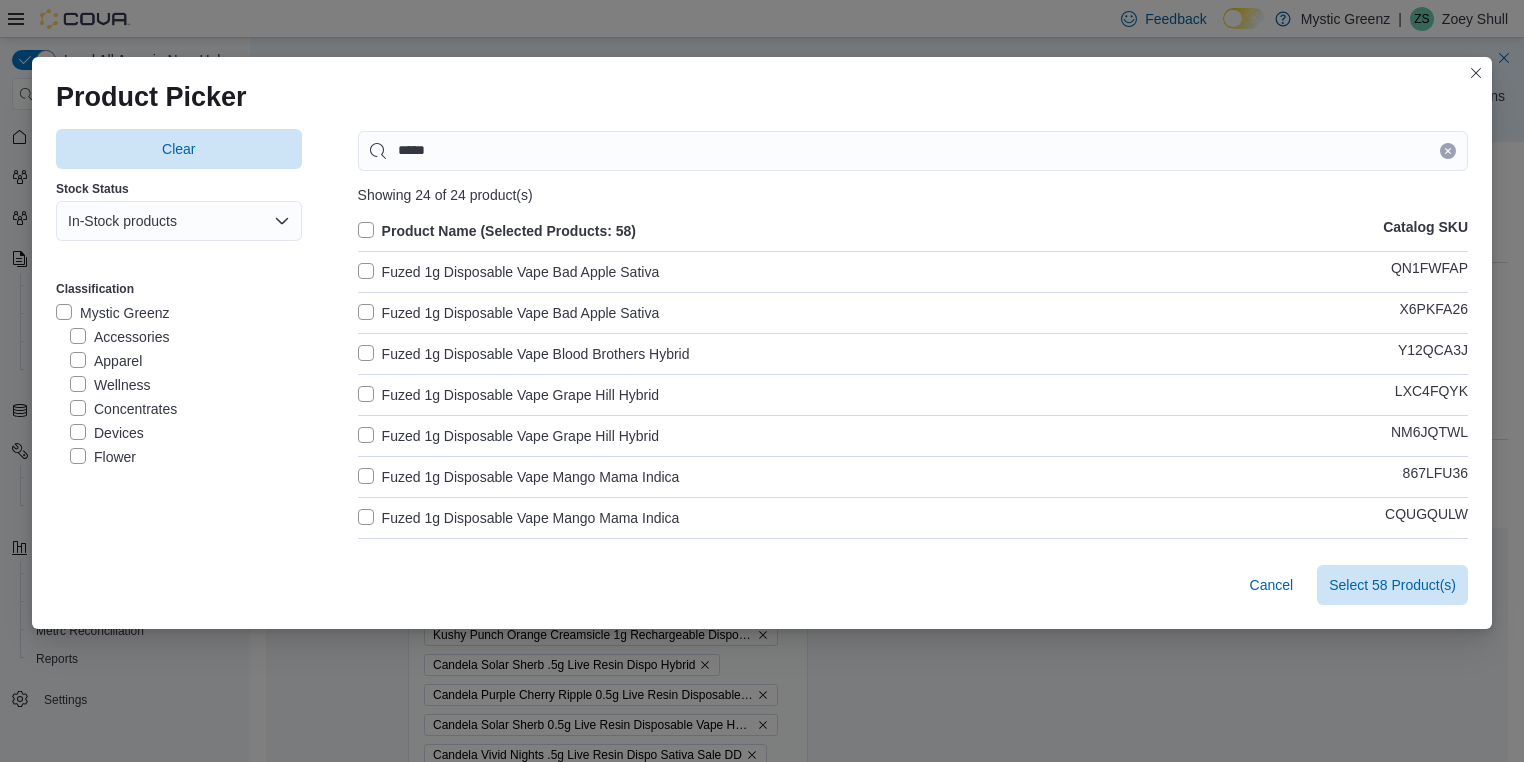 click on "Fuzed 1g Disposable Vape Grape Hill Hybrid" at bounding box center [509, 436] 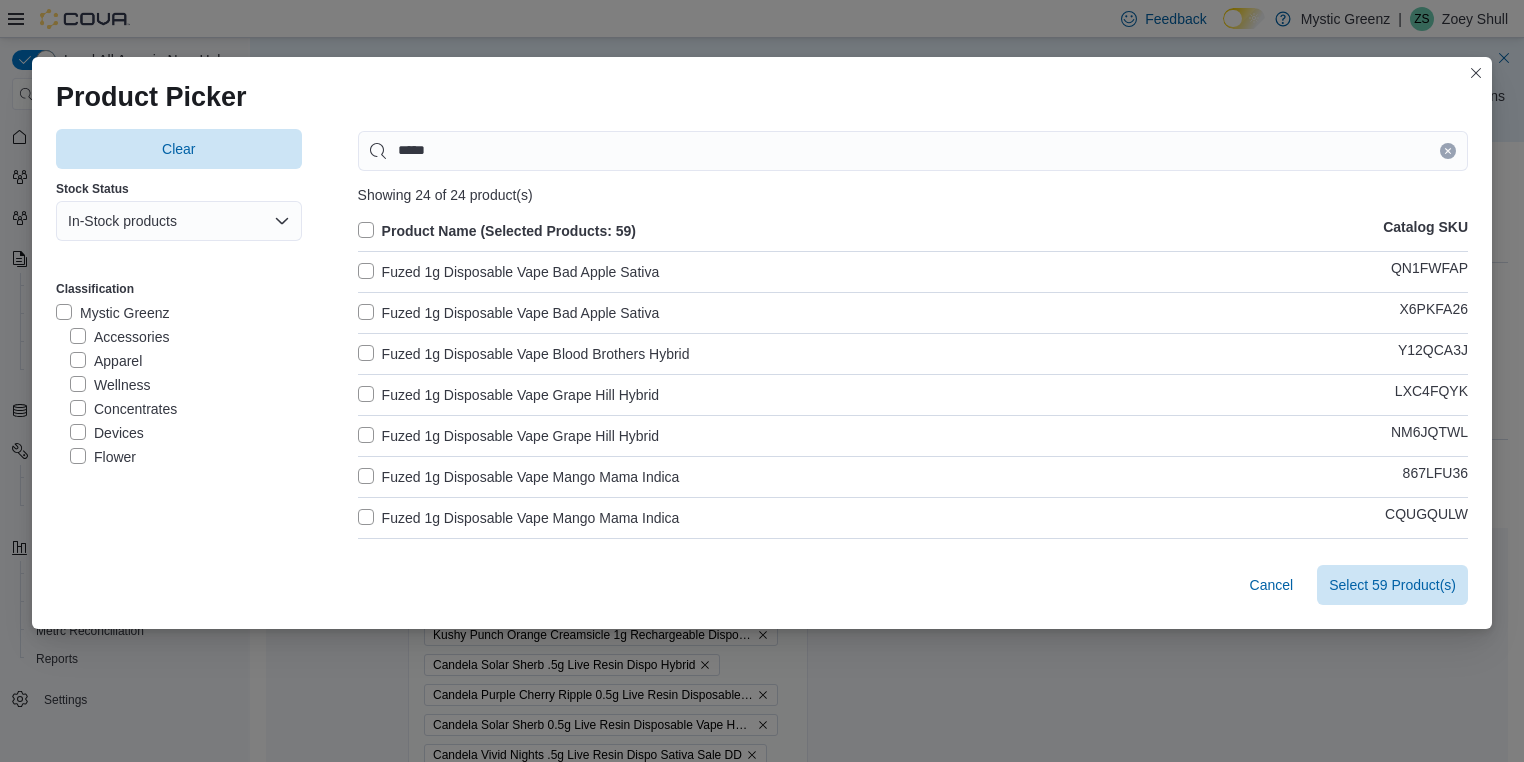 drag, startPoint x: 364, startPoint y: 492, endPoint x: 356, endPoint y: 477, distance: 17 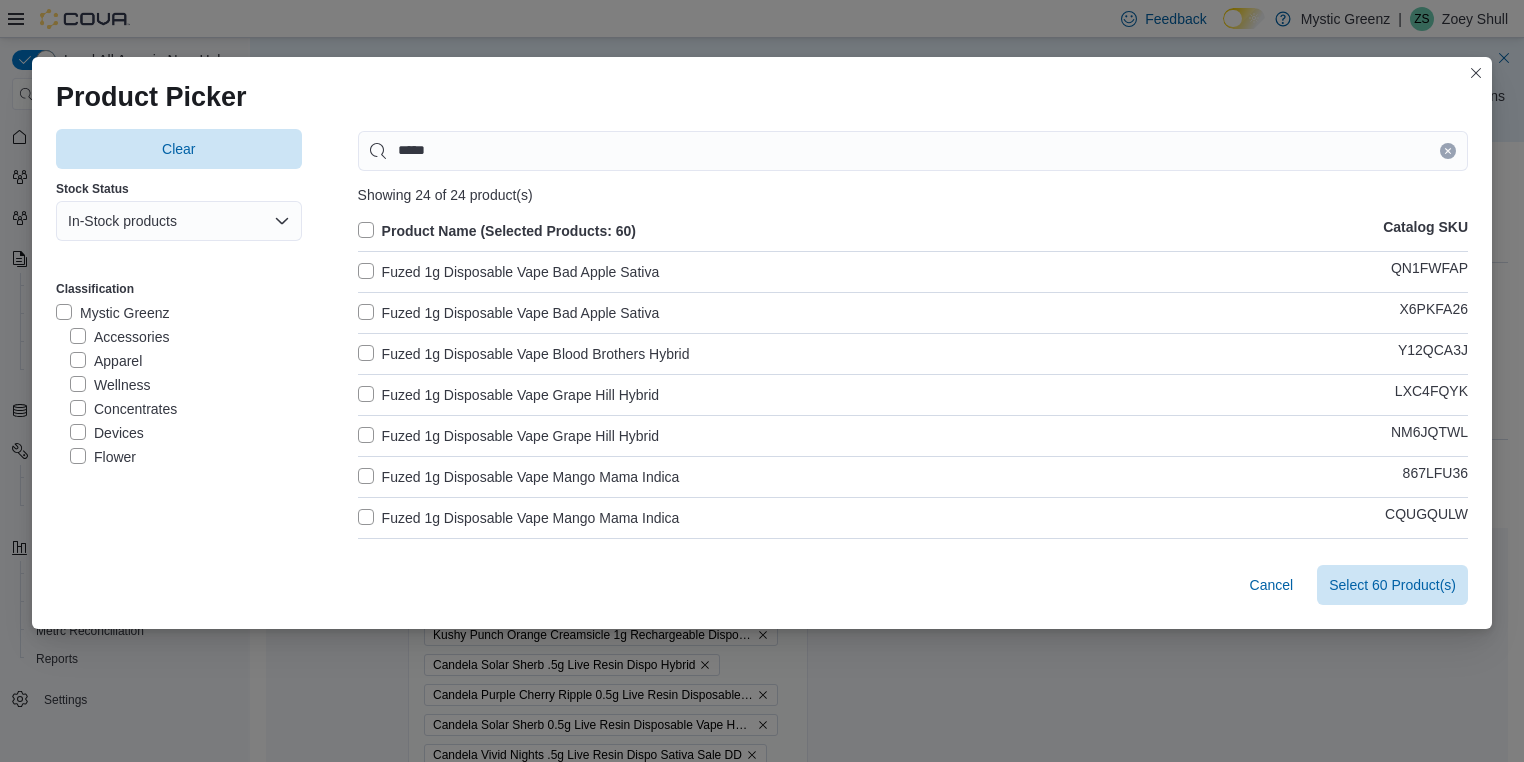 click on "Fuzed 1g Disposable Vape Mango Mama Indica" at bounding box center (519, 518) 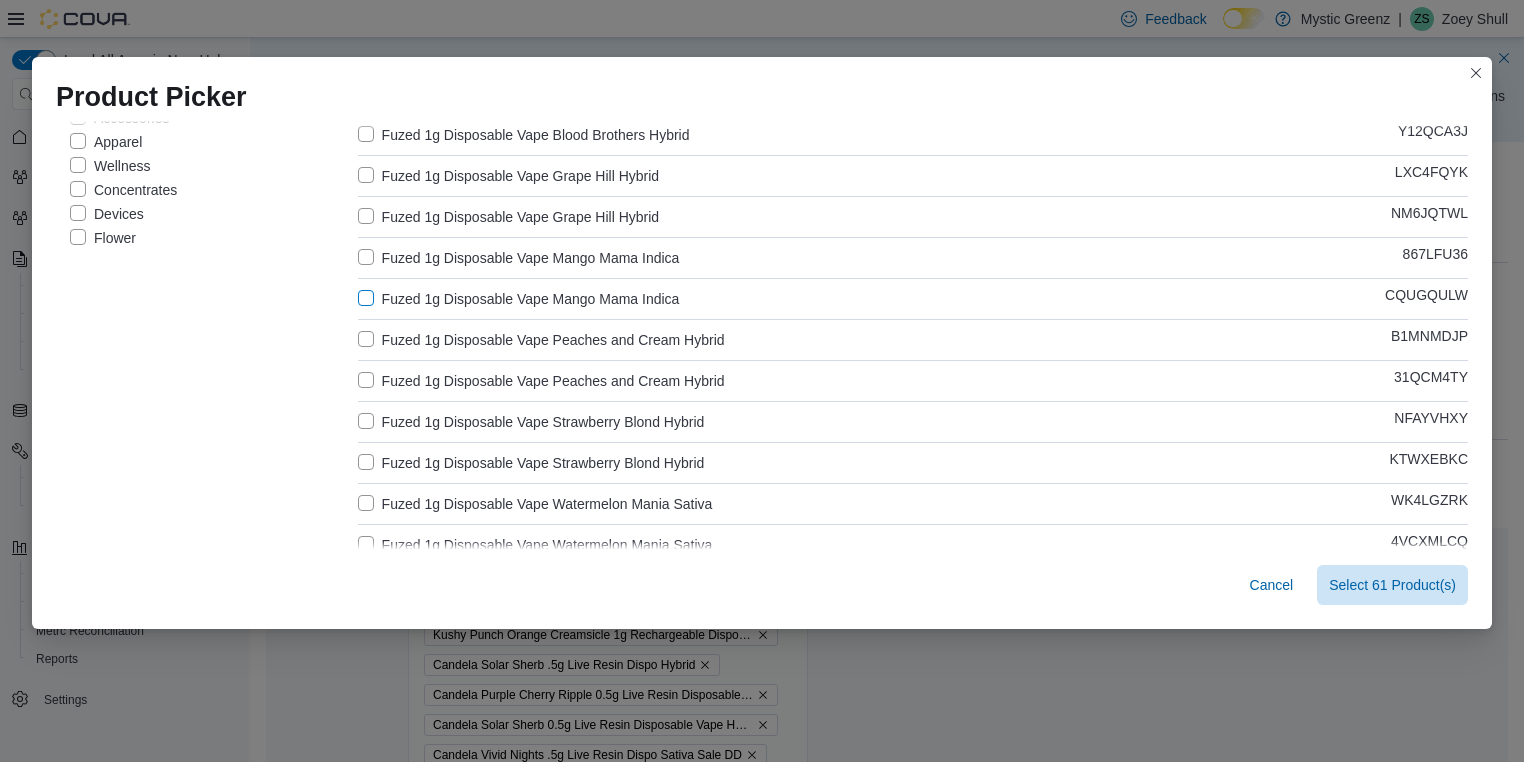 scroll, scrollTop: 233, scrollLeft: 0, axis: vertical 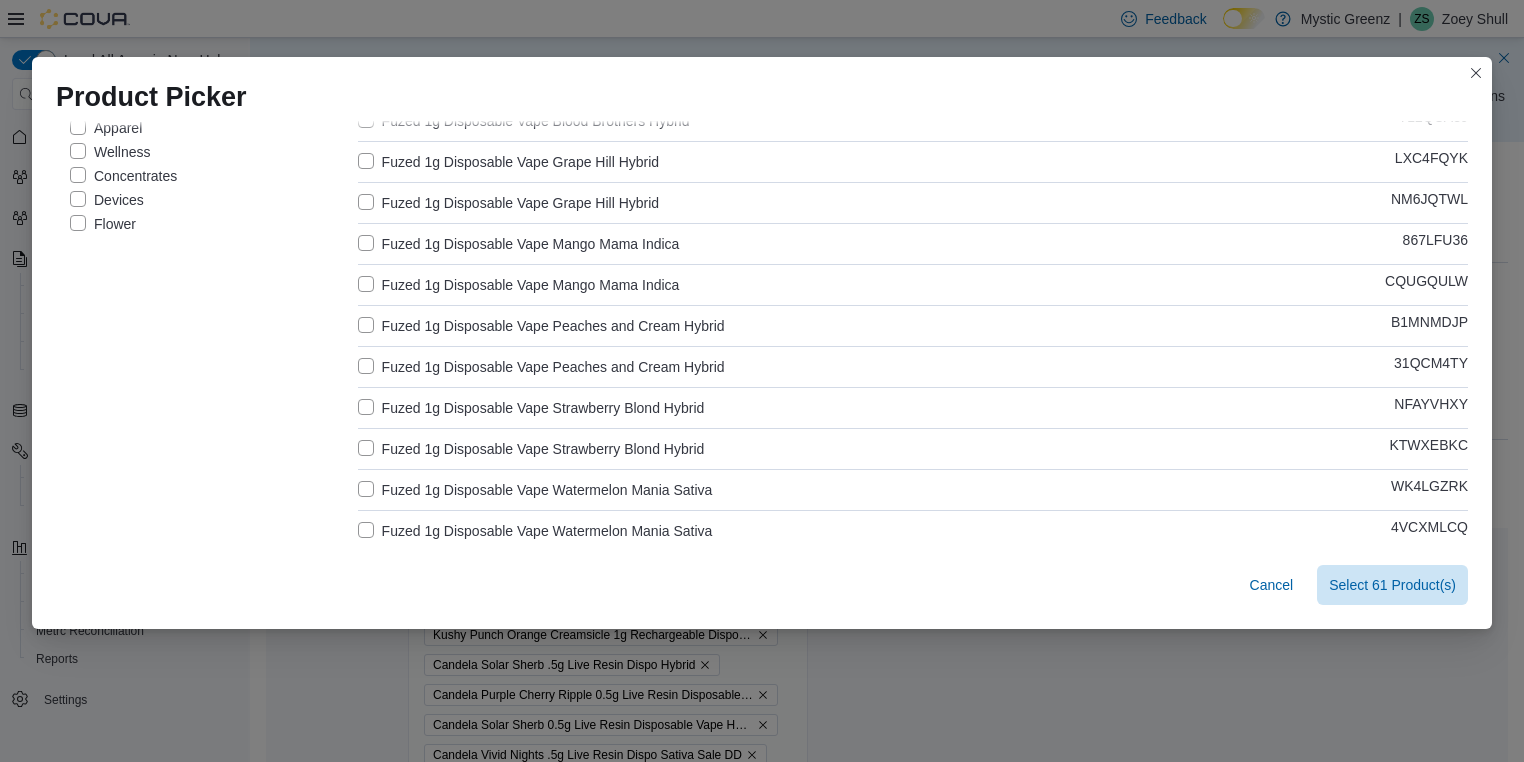 click on "Fuzed 1g Disposable Vape Peaches and Cream Hybrid" at bounding box center [541, 326] 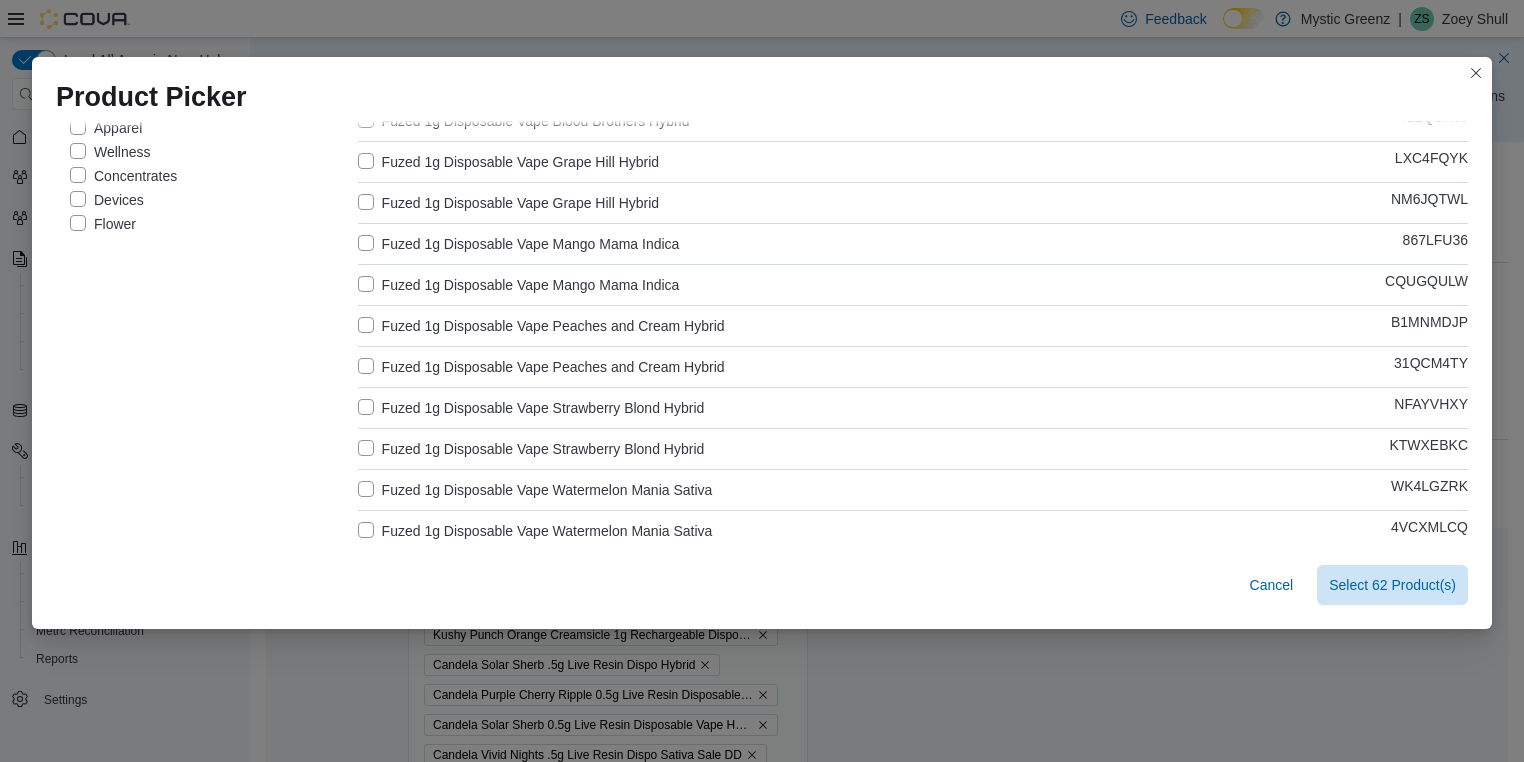 click on "Fuzed 1g Disposable Vape Peaches and Cream Hybrid" at bounding box center [541, 367] 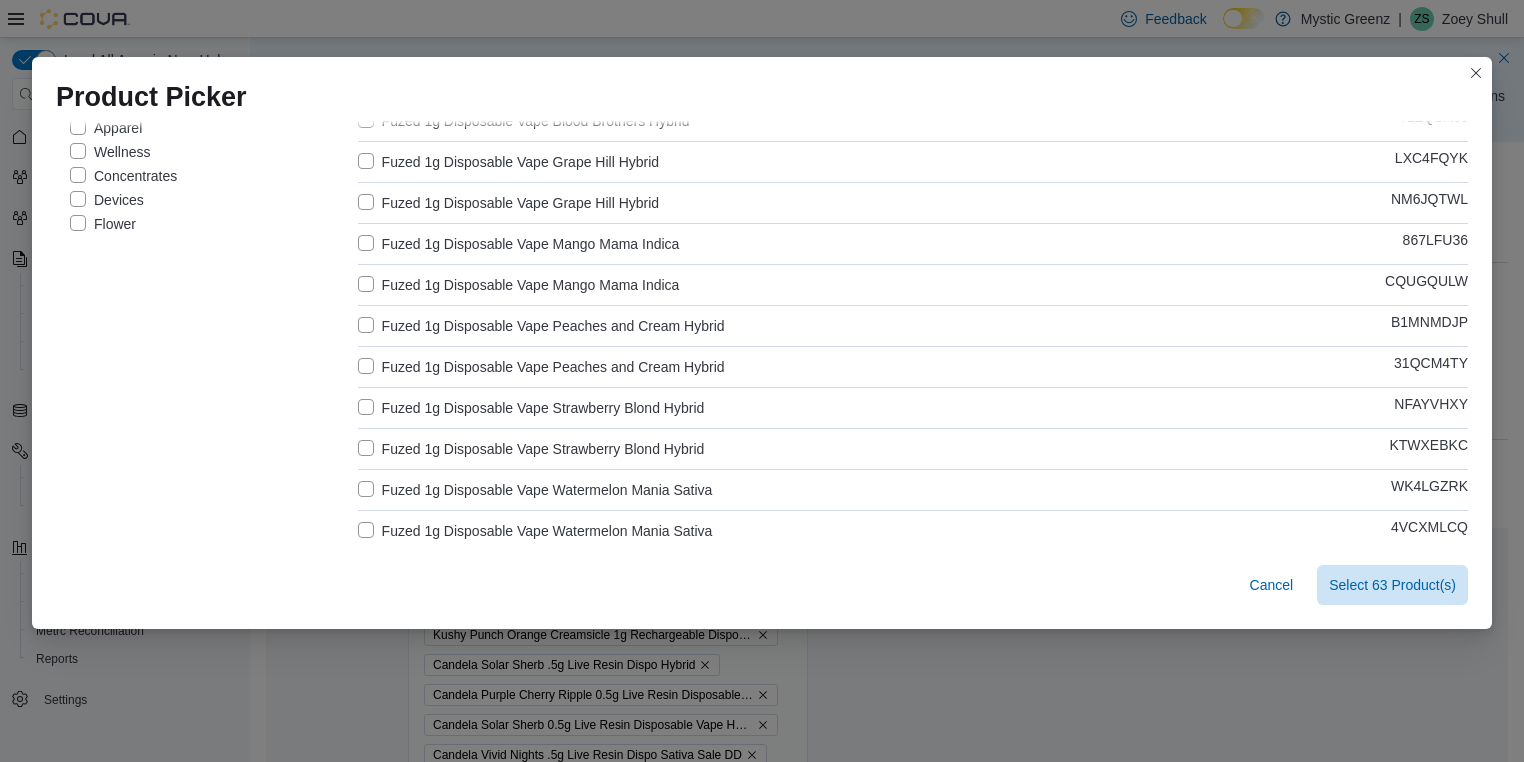 click on "Fuzed 1g Disposable Vape Strawberry Blond Hybrid" at bounding box center [531, 449] 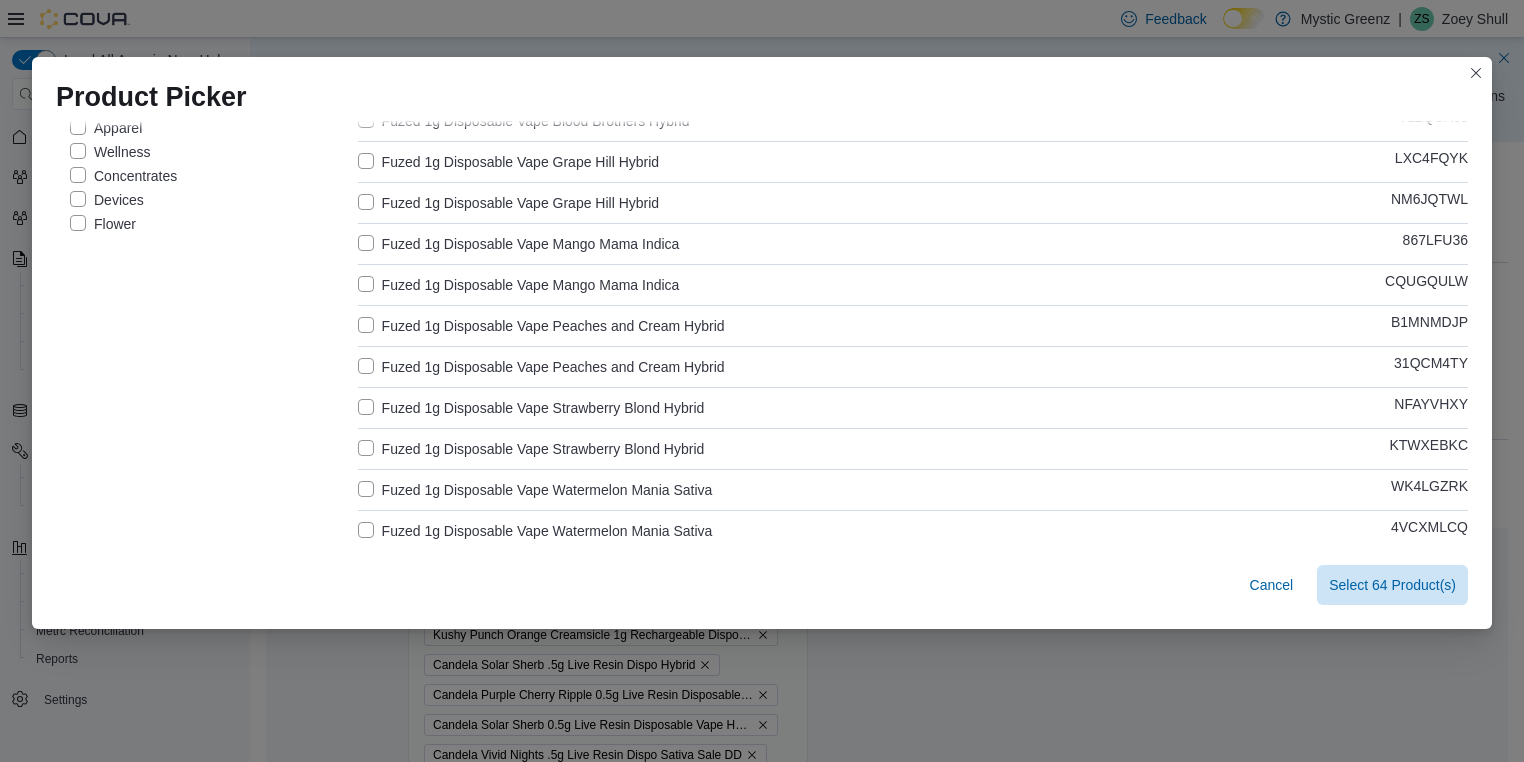 click on "Fuzed 1g Disposable Vape Watermelon Mania Sativa" at bounding box center [535, 490] 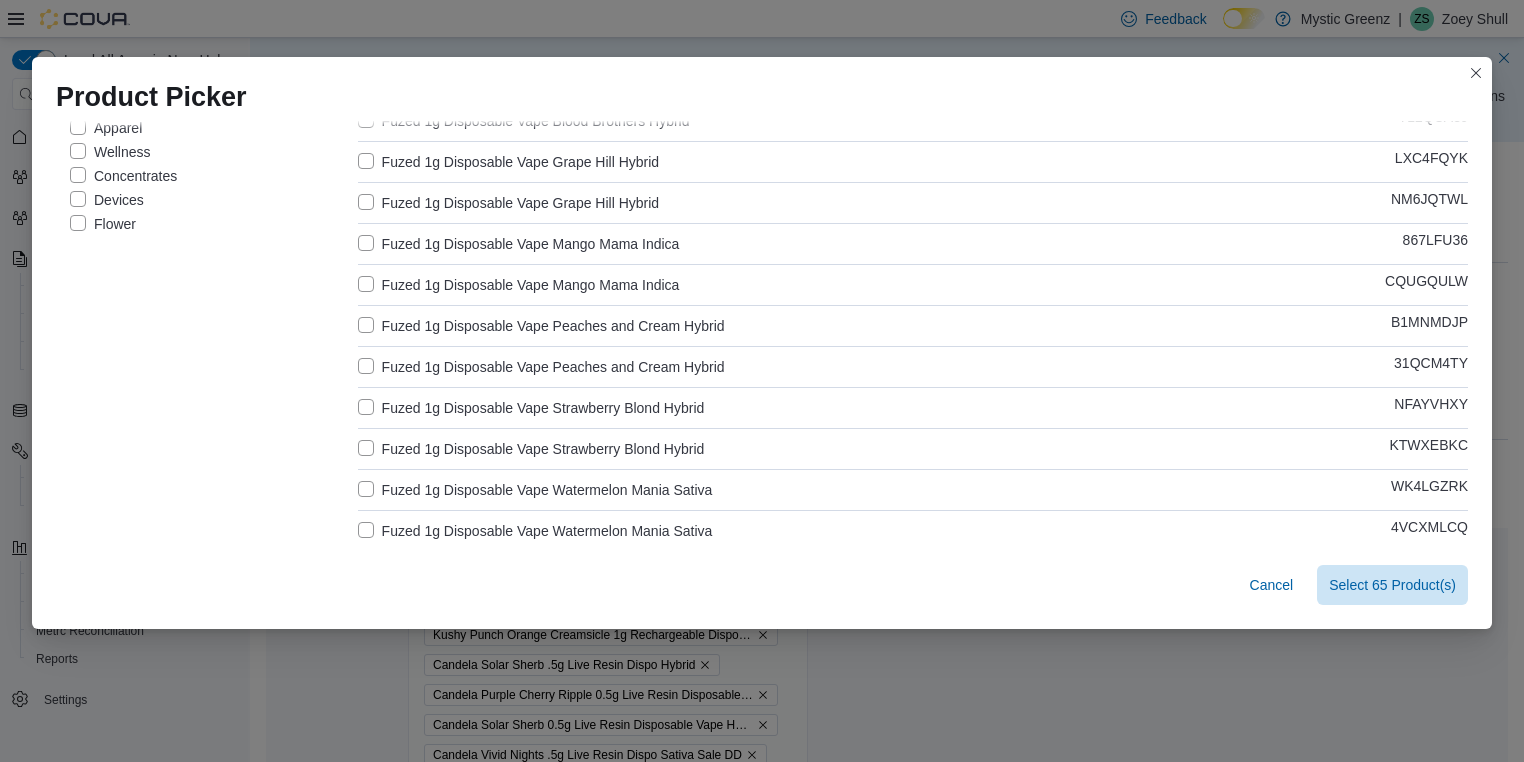 click on "Fuzed 1g Disposable Vape Watermelon Mania Sativa" at bounding box center [535, 531] 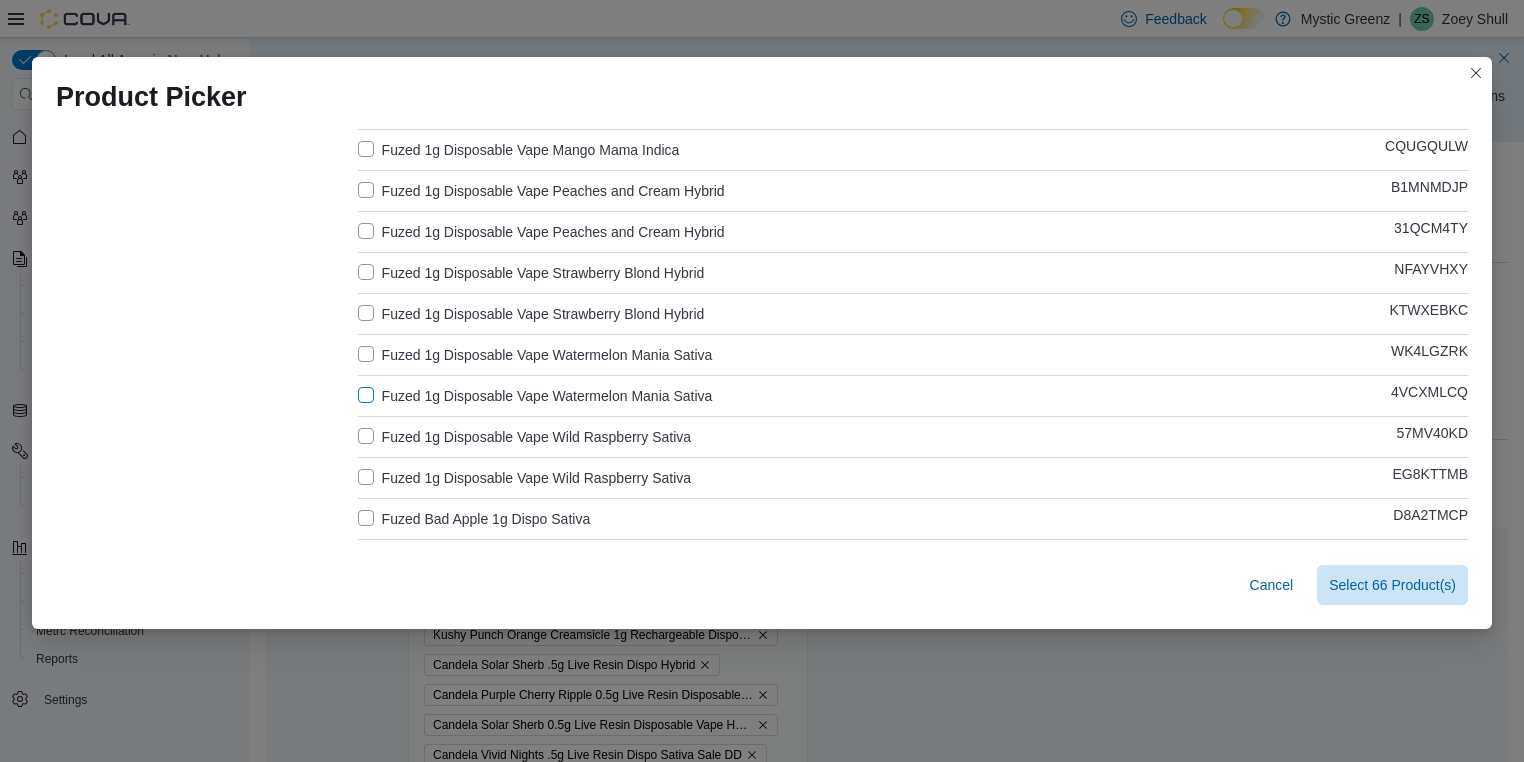 scroll, scrollTop: 408, scrollLeft: 0, axis: vertical 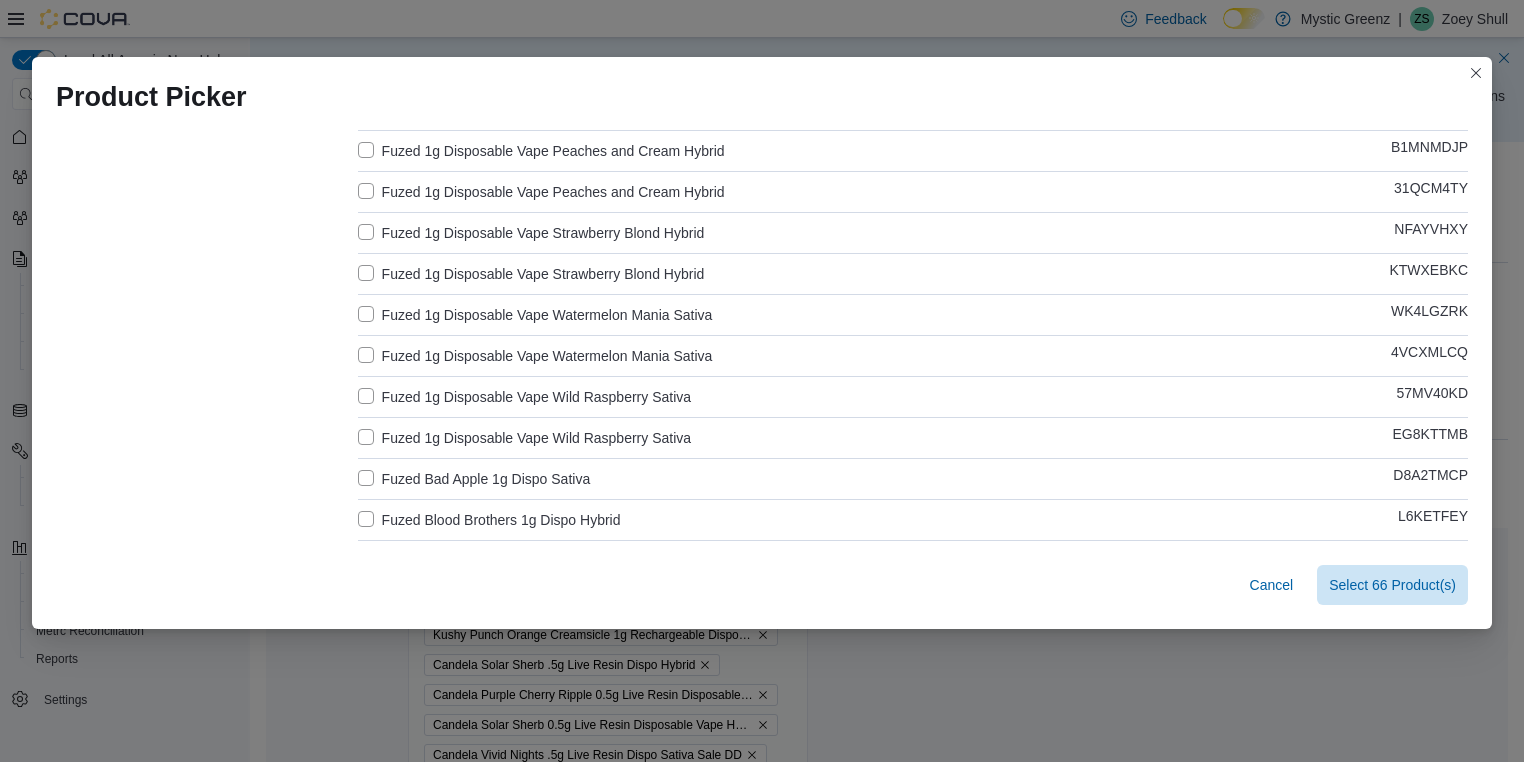 click on "Fuzed 1g Disposable Vape Wild Raspberry Sativa" at bounding box center [524, 397] 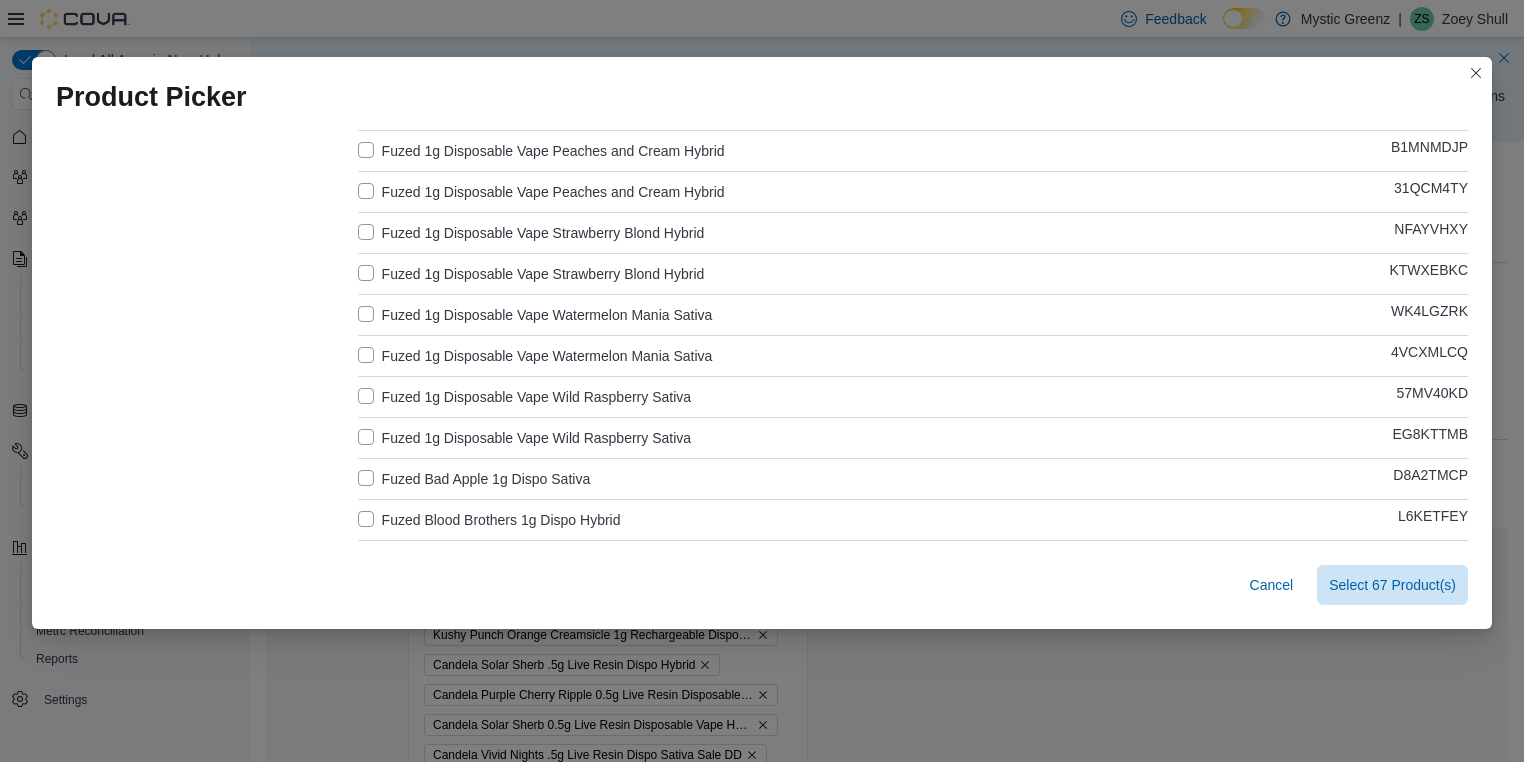 click on "Fuzed 1g Disposable Vape Wild Raspberry Sativa" at bounding box center [524, 438] 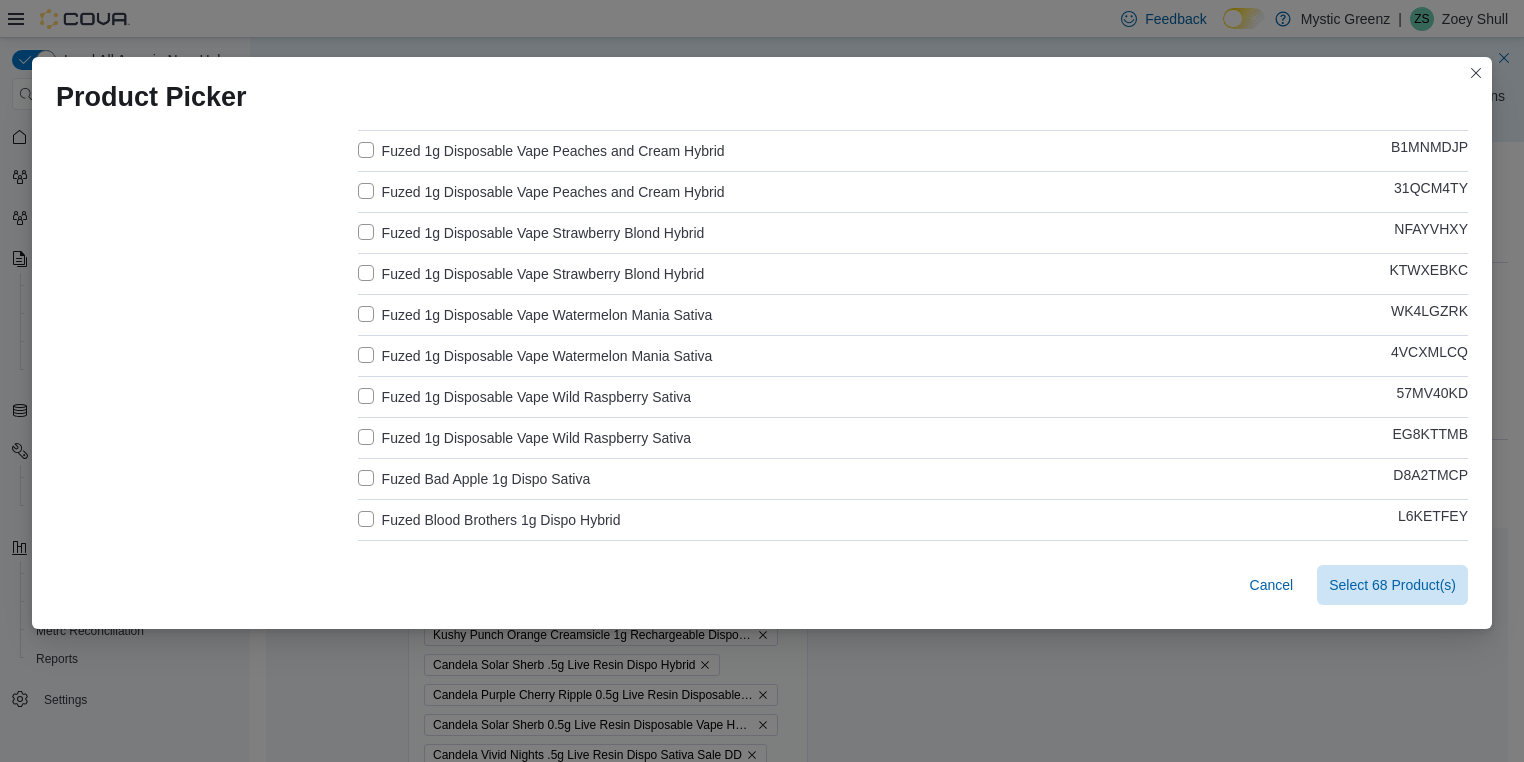 click on "Fuzed Blood Brothers 1g Dispo Hybrid" at bounding box center (489, 520) 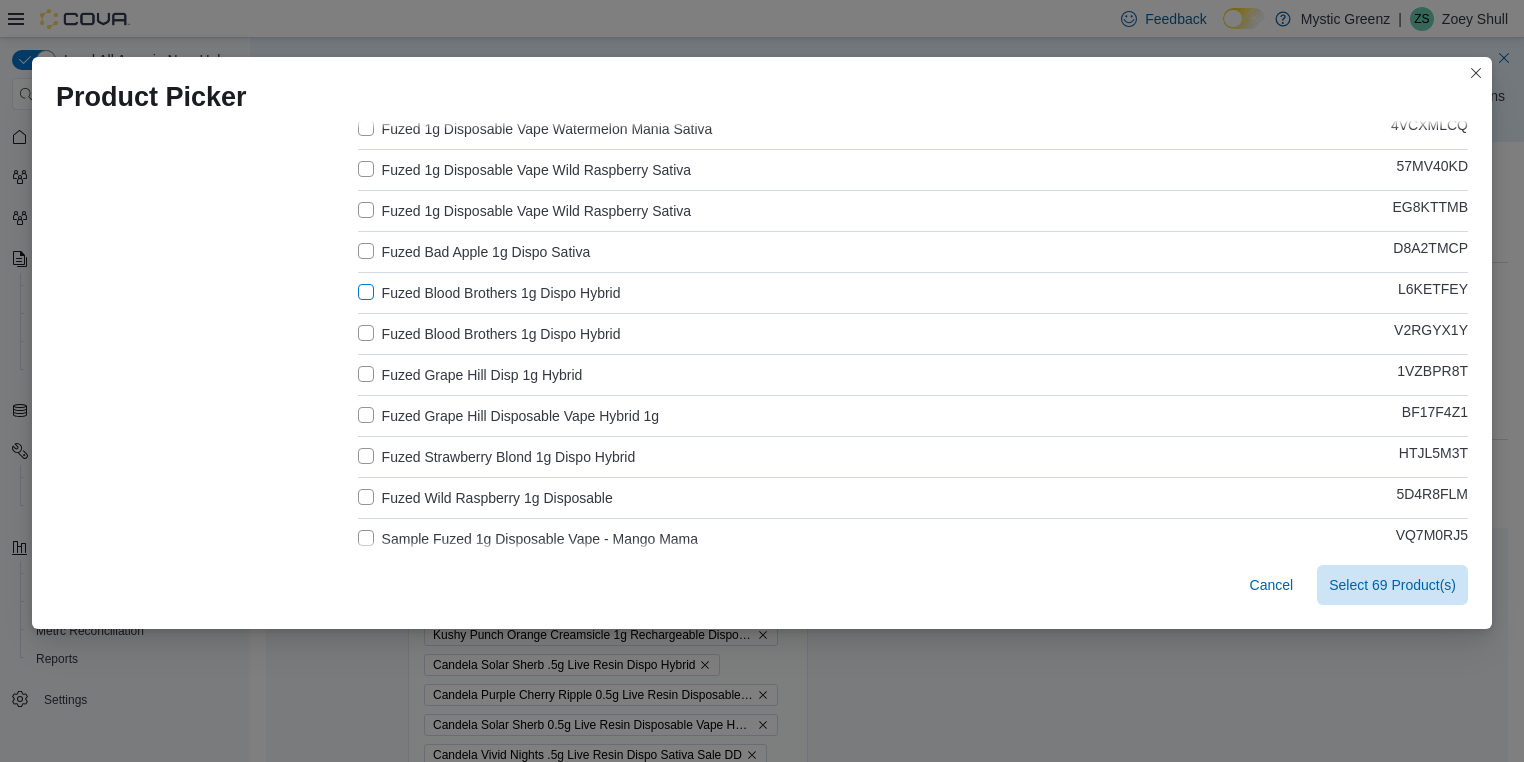 scroll, scrollTop: 790, scrollLeft: 0, axis: vertical 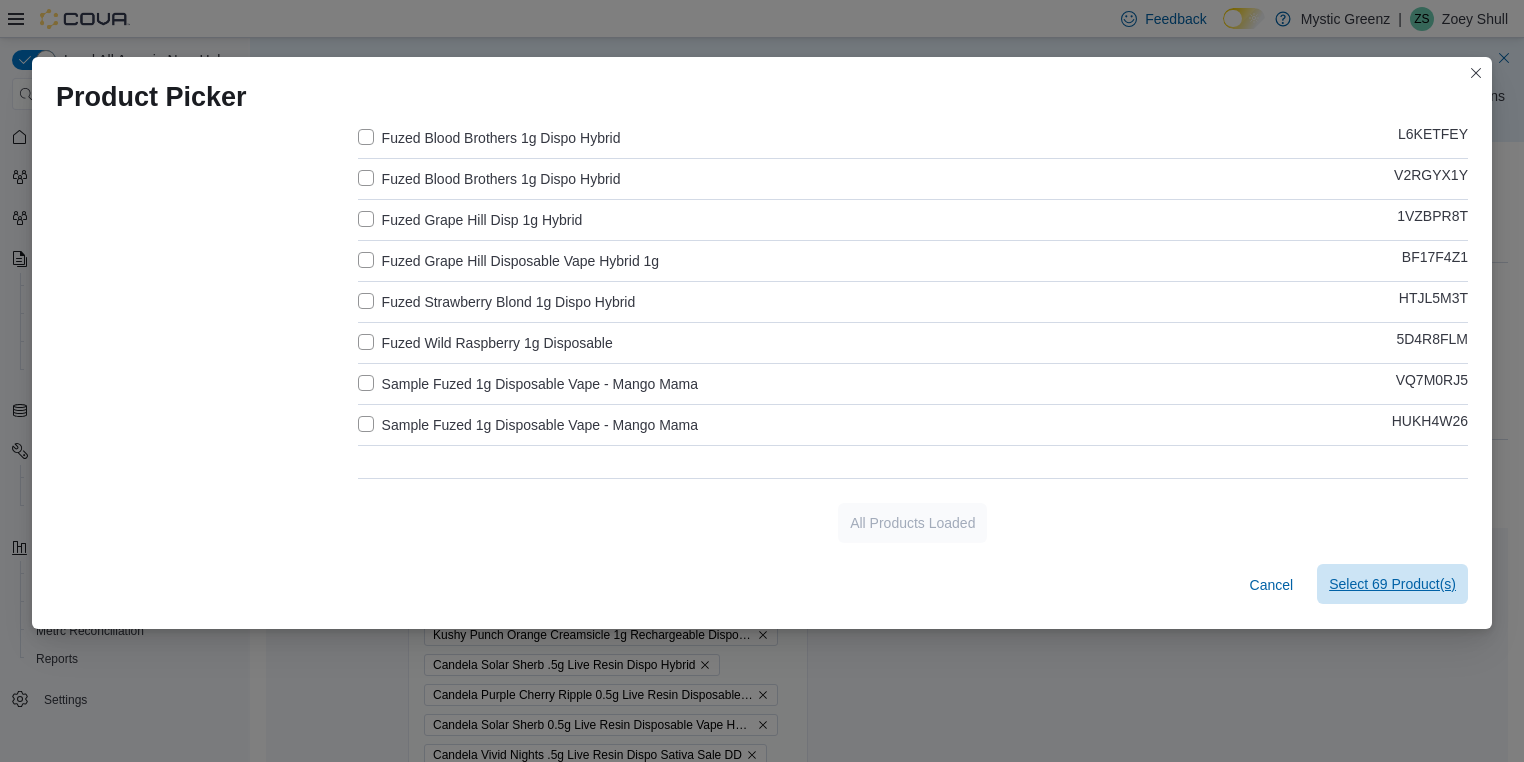 click on "Select 69 Product(s)" at bounding box center [1392, 584] 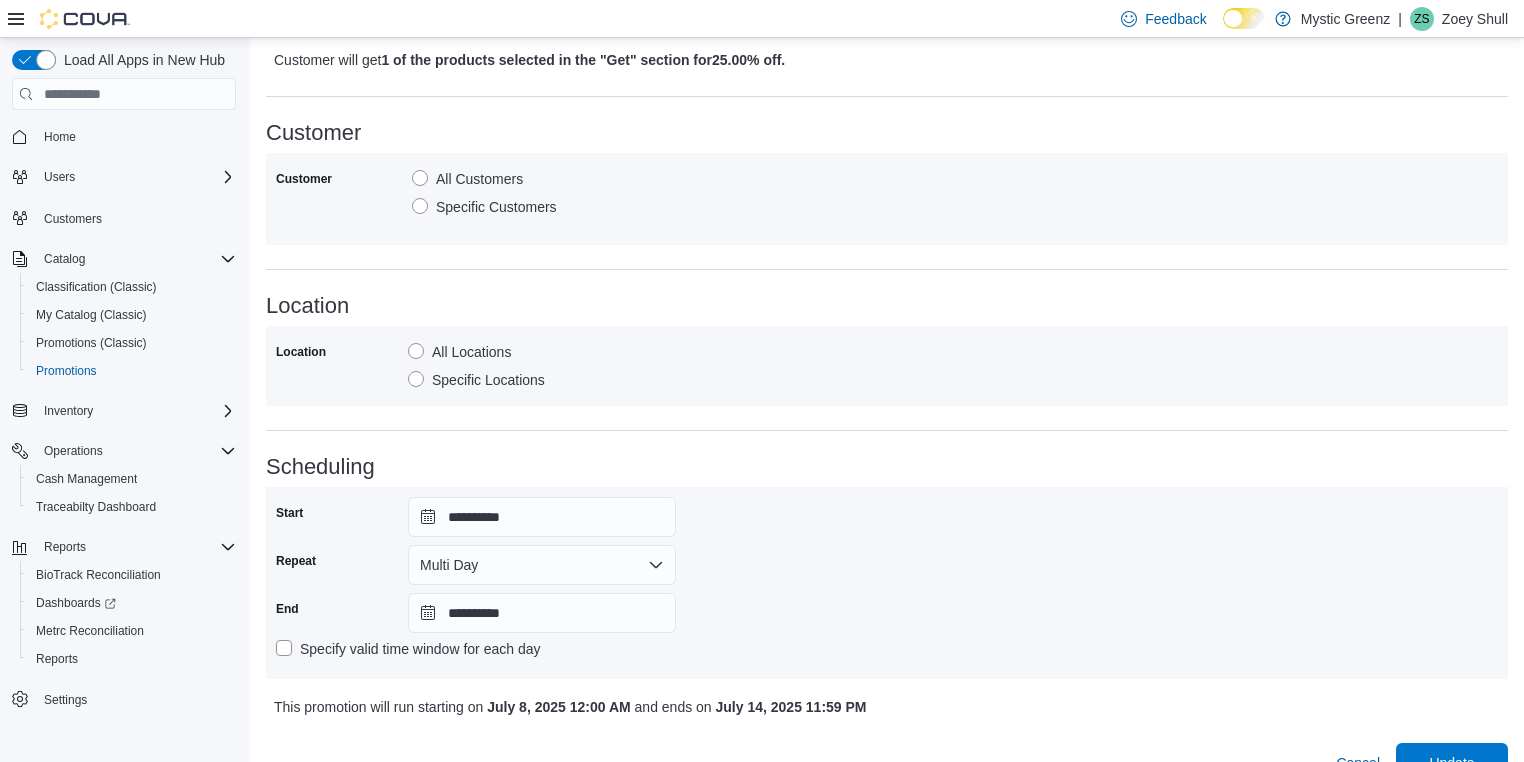 scroll, scrollTop: 1164, scrollLeft: 0, axis: vertical 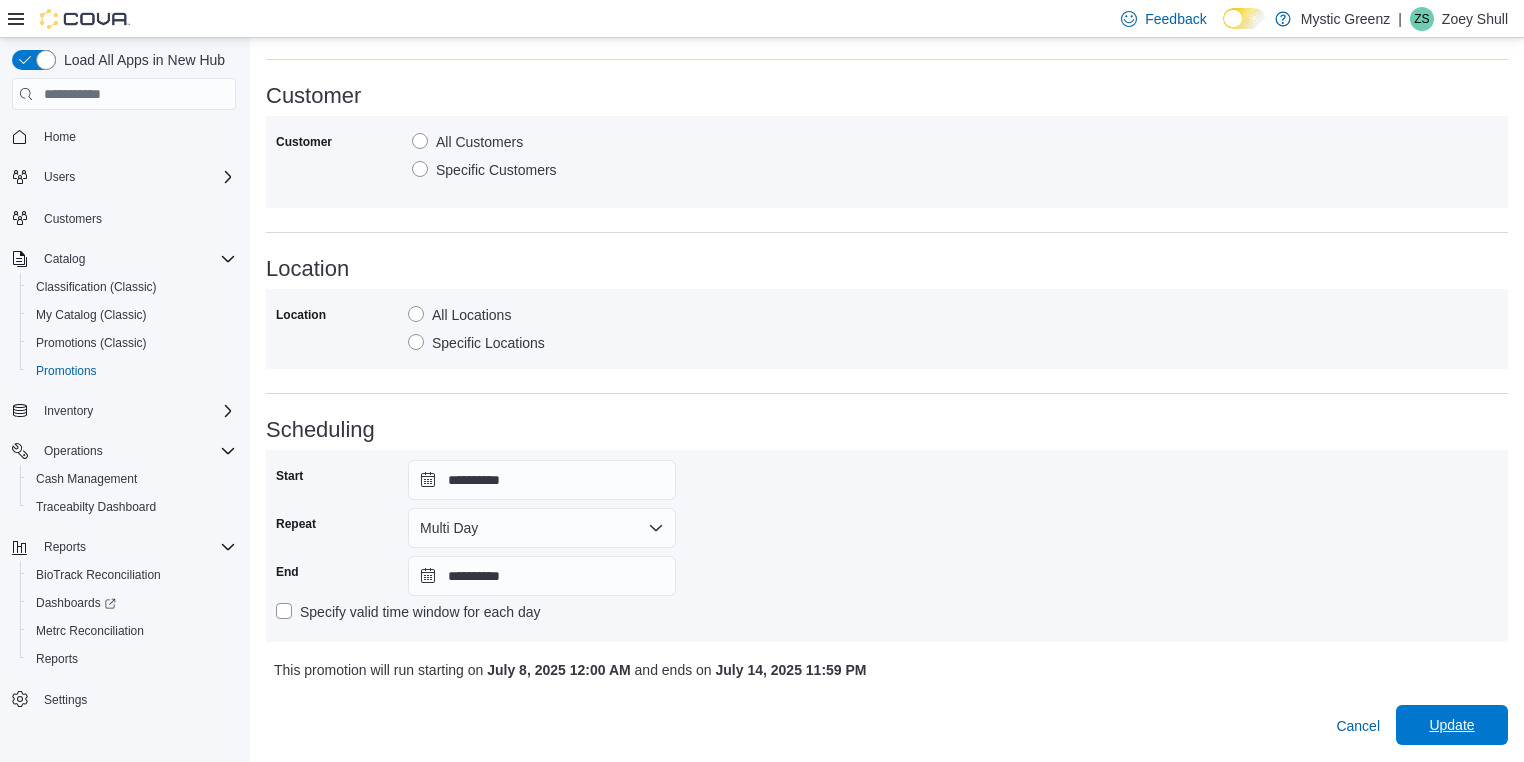 click on "Update" at bounding box center (1452, 725) 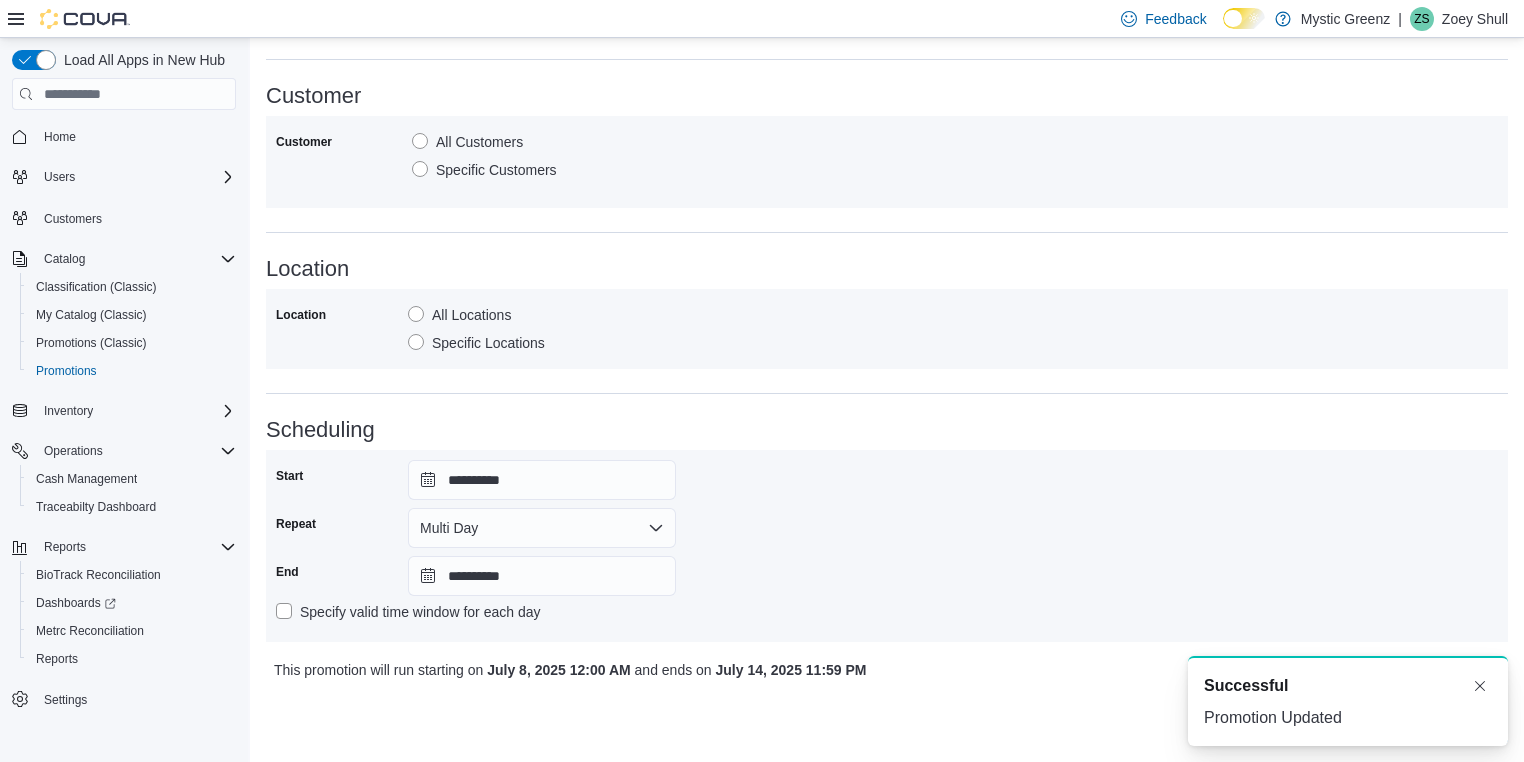 scroll, scrollTop: 0, scrollLeft: 0, axis: both 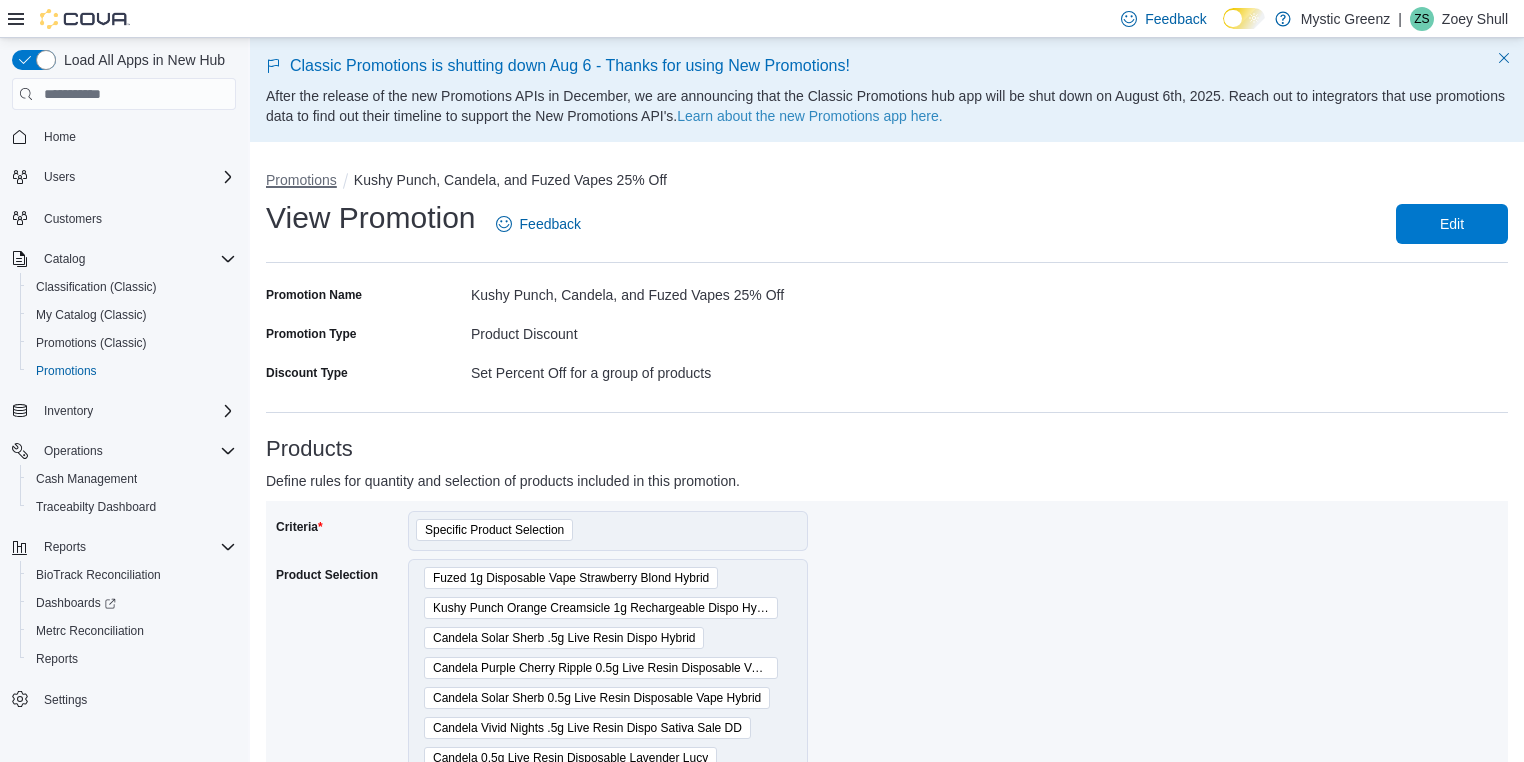 click on "Promotions" at bounding box center (301, 180) 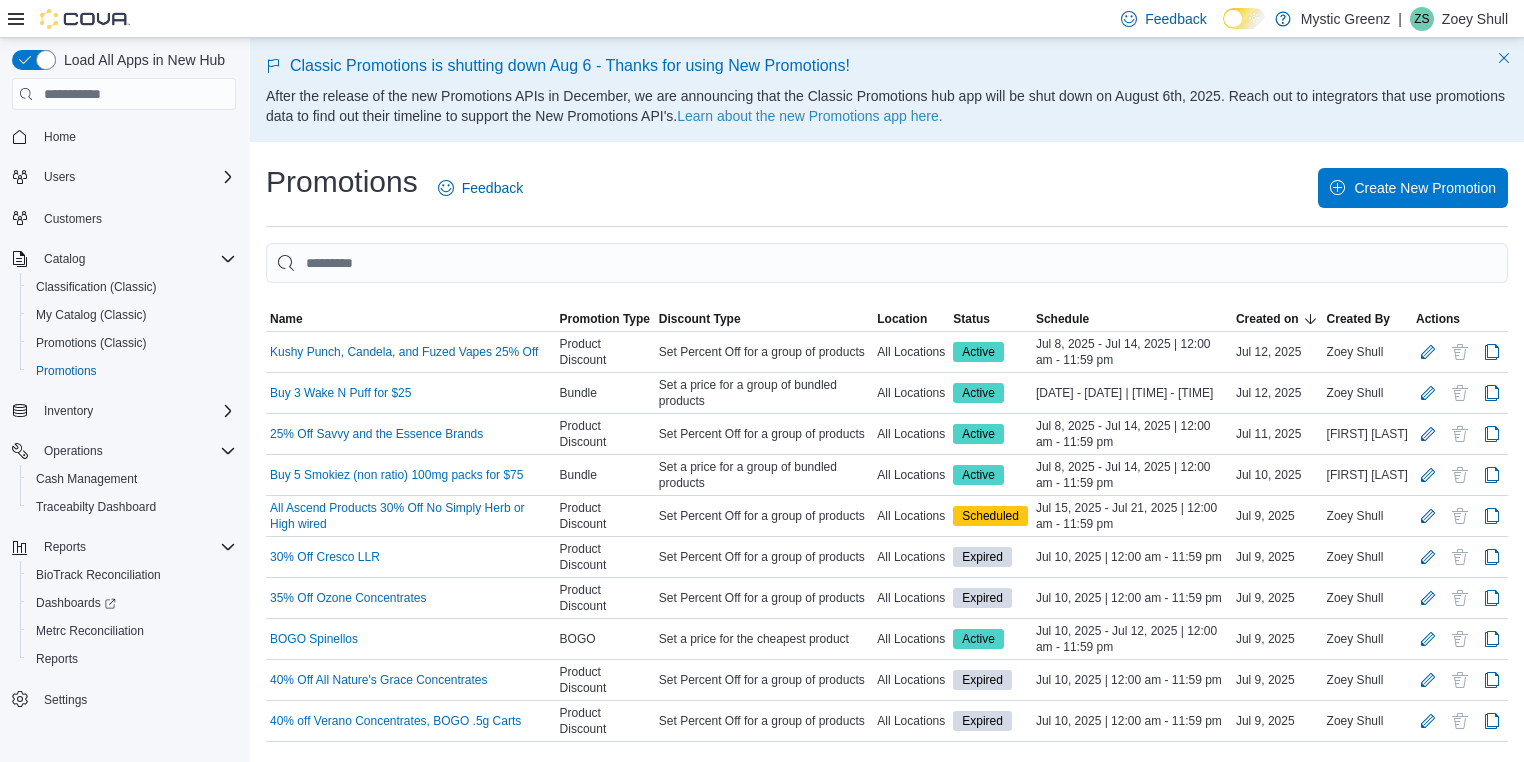 scroll, scrollTop: 41, scrollLeft: 0, axis: vertical 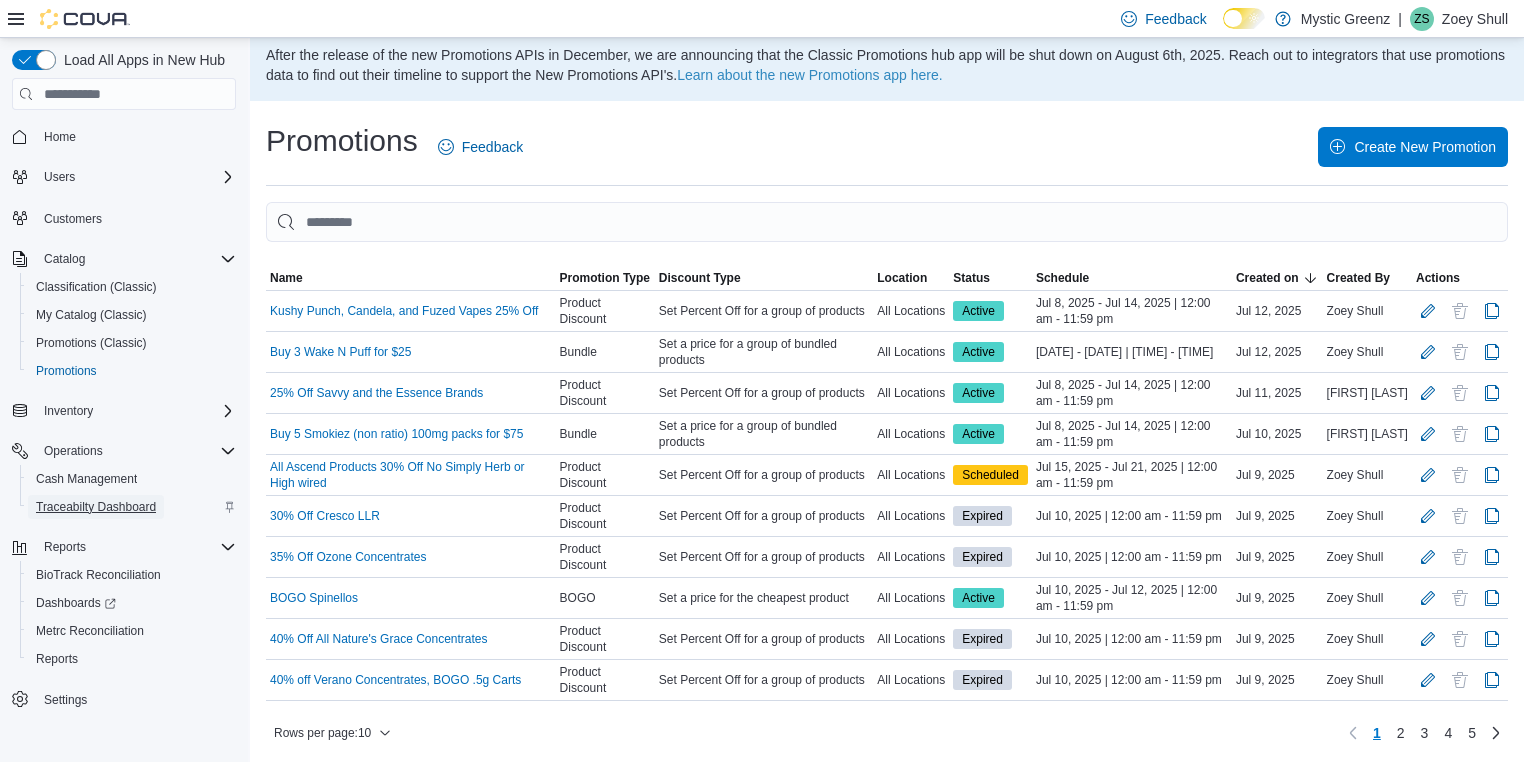 click on "Traceabilty Dashboard" at bounding box center (96, 507) 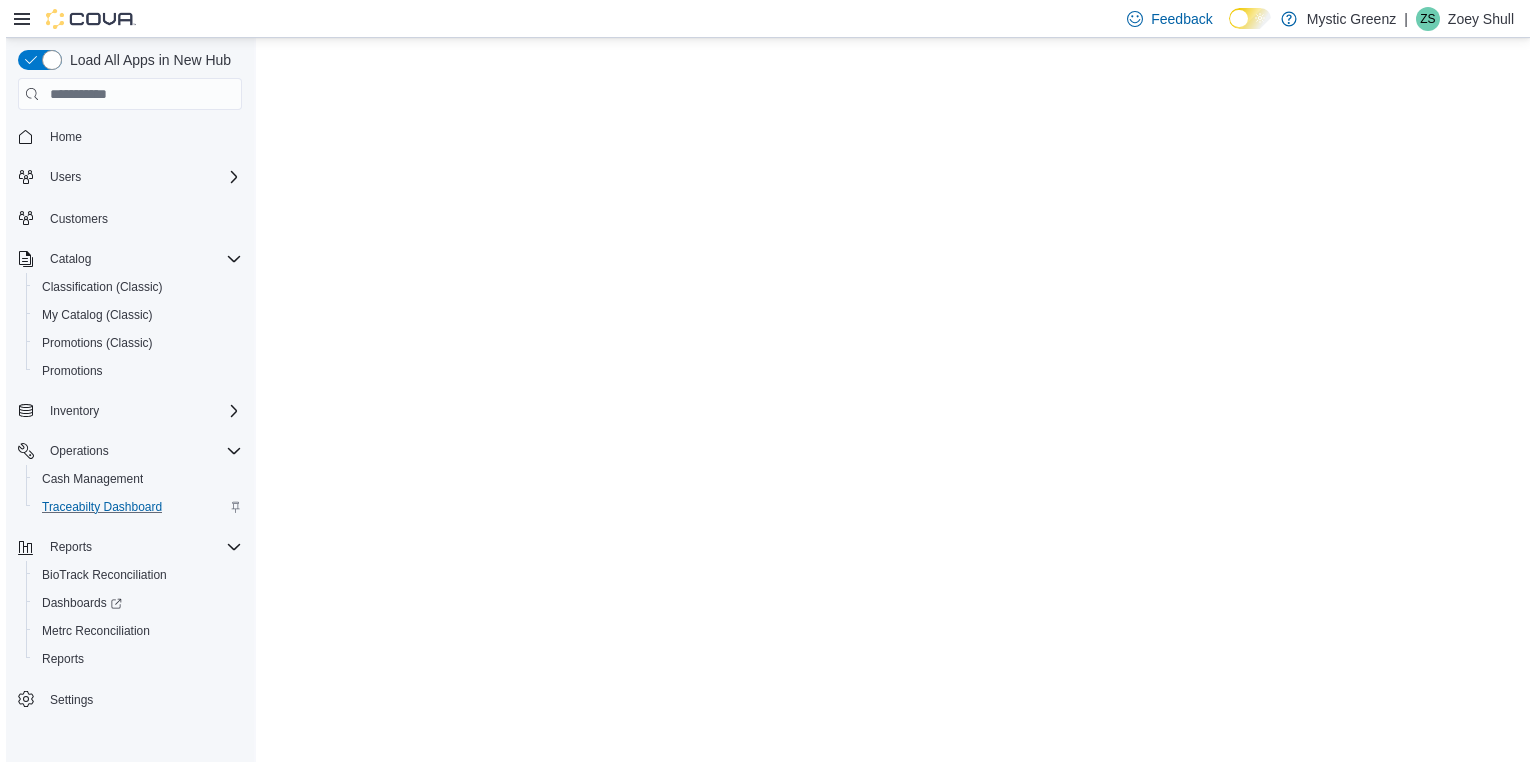 scroll, scrollTop: 0, scrollLeft: 0, axis: both 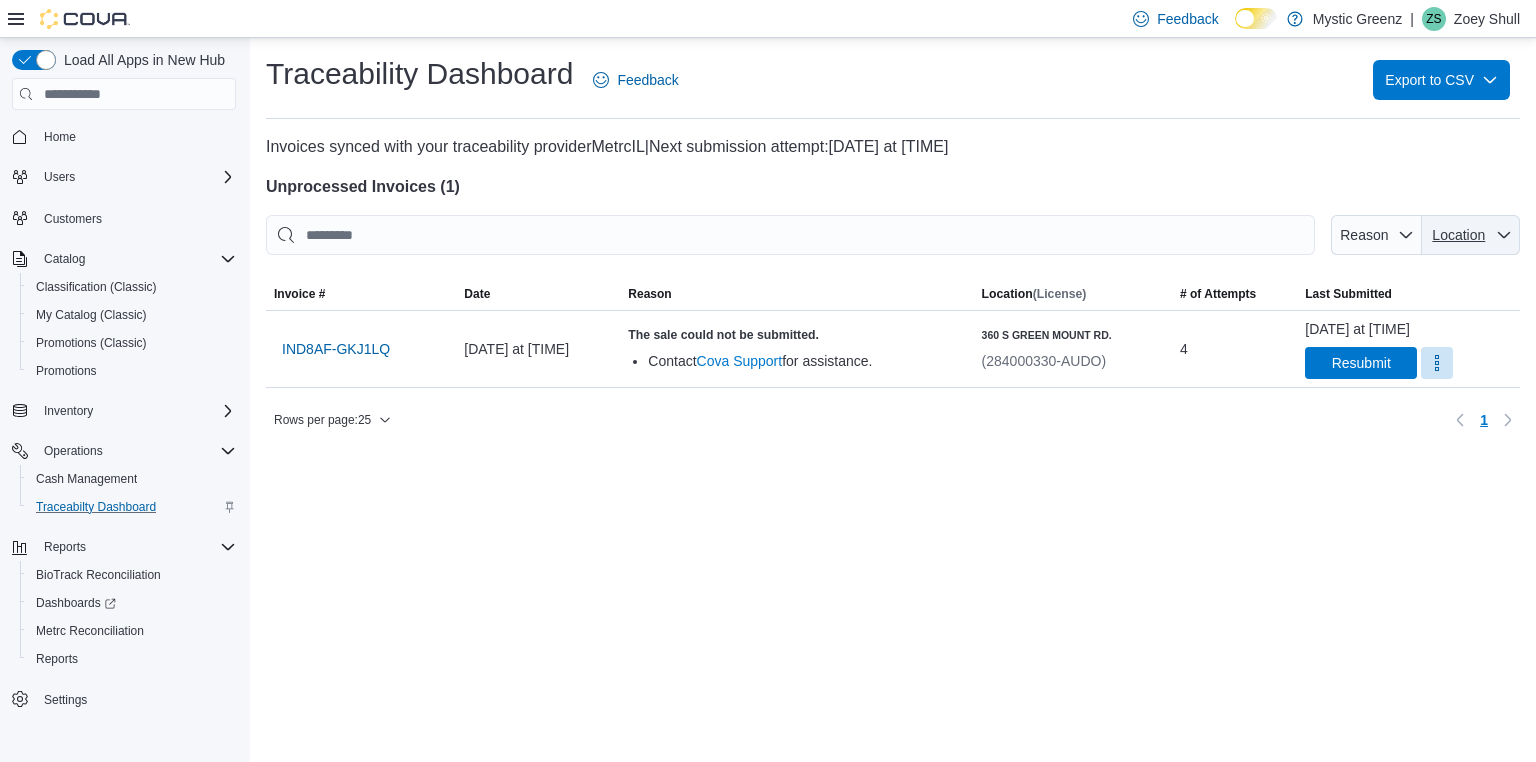 click on "Location" at bounding box center [1459, 235] 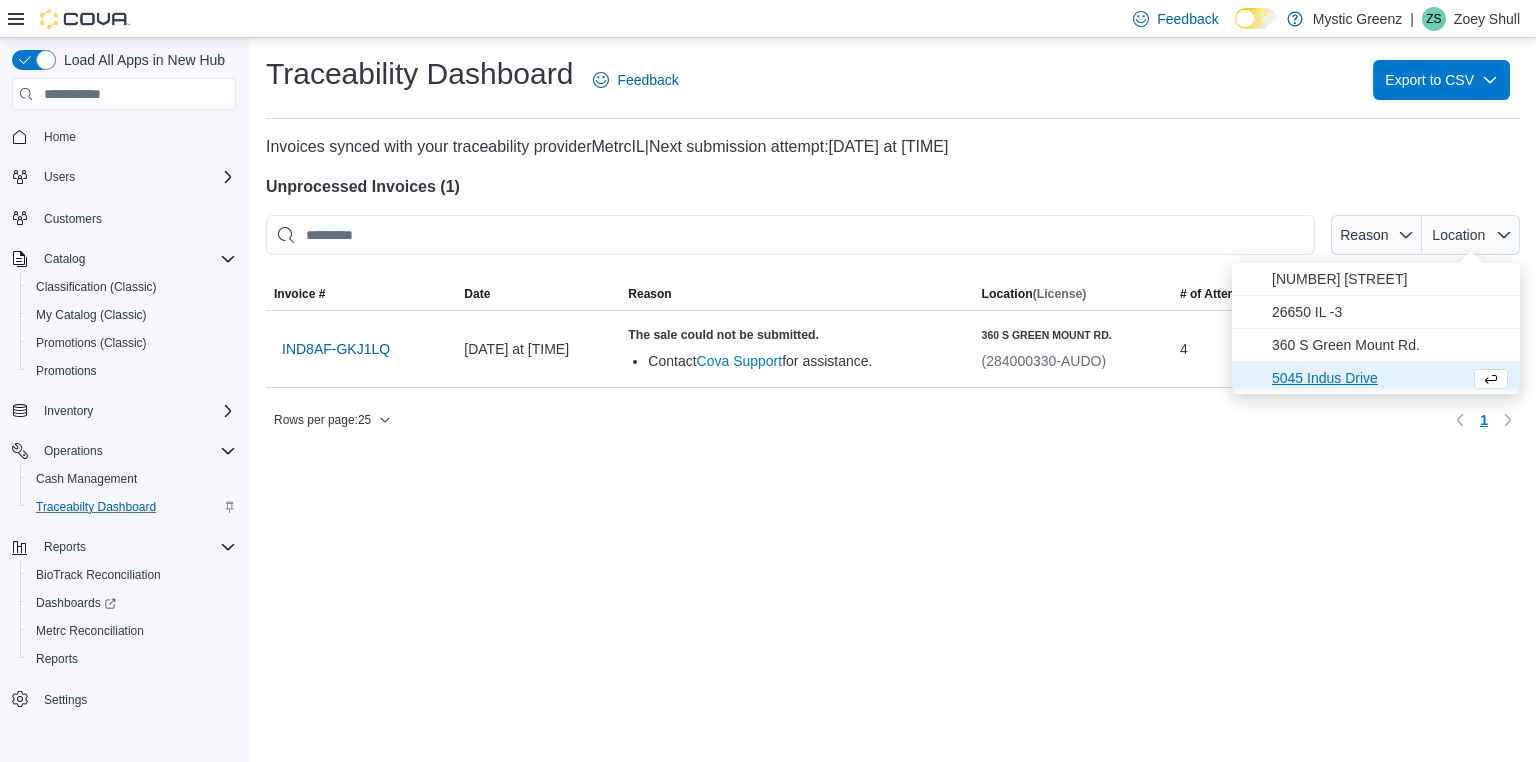 click on "5045 Indus Drive" at bounding box center (1367, 378) 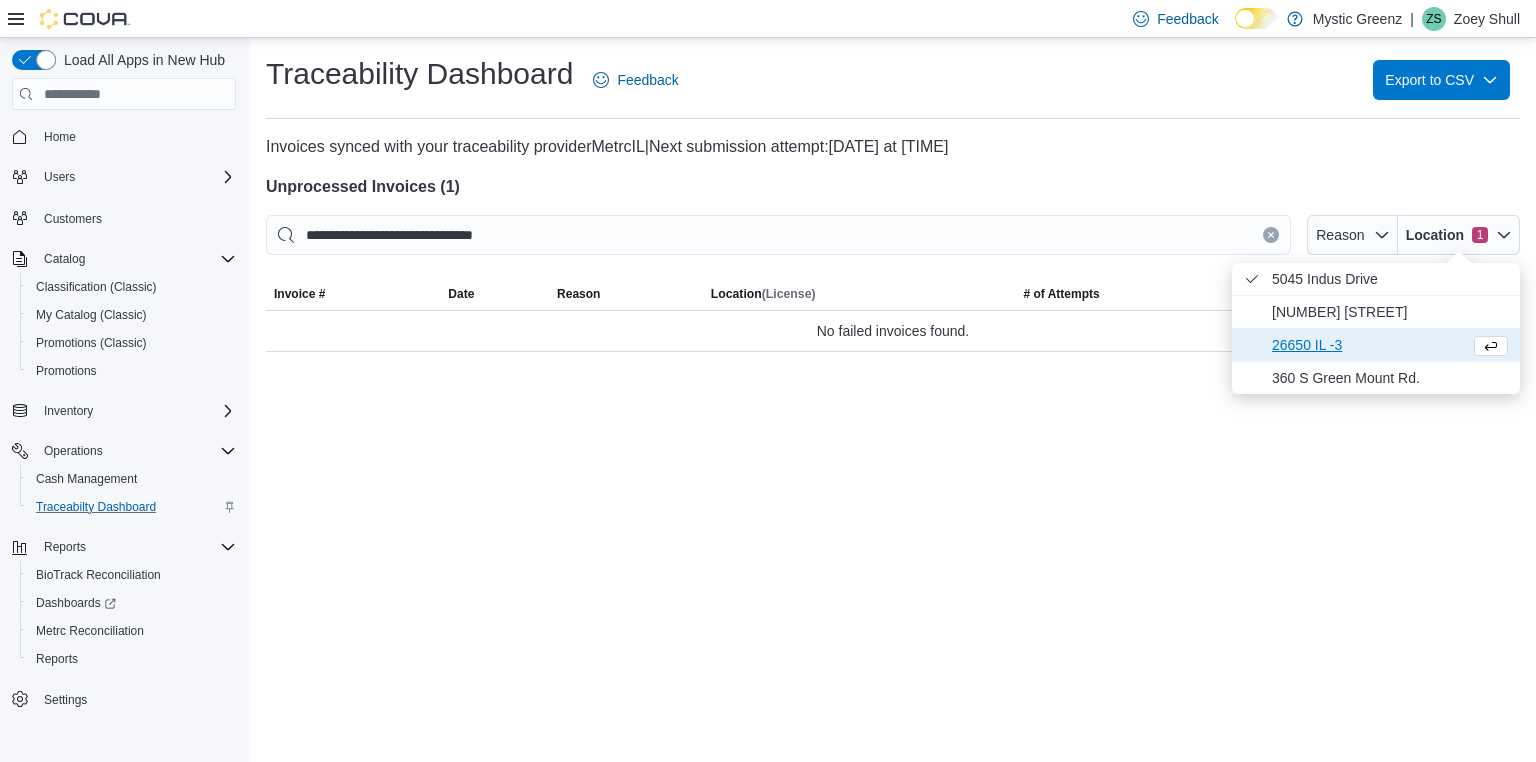 click on "26650 IL -3" at bounding box center [1367, 345] 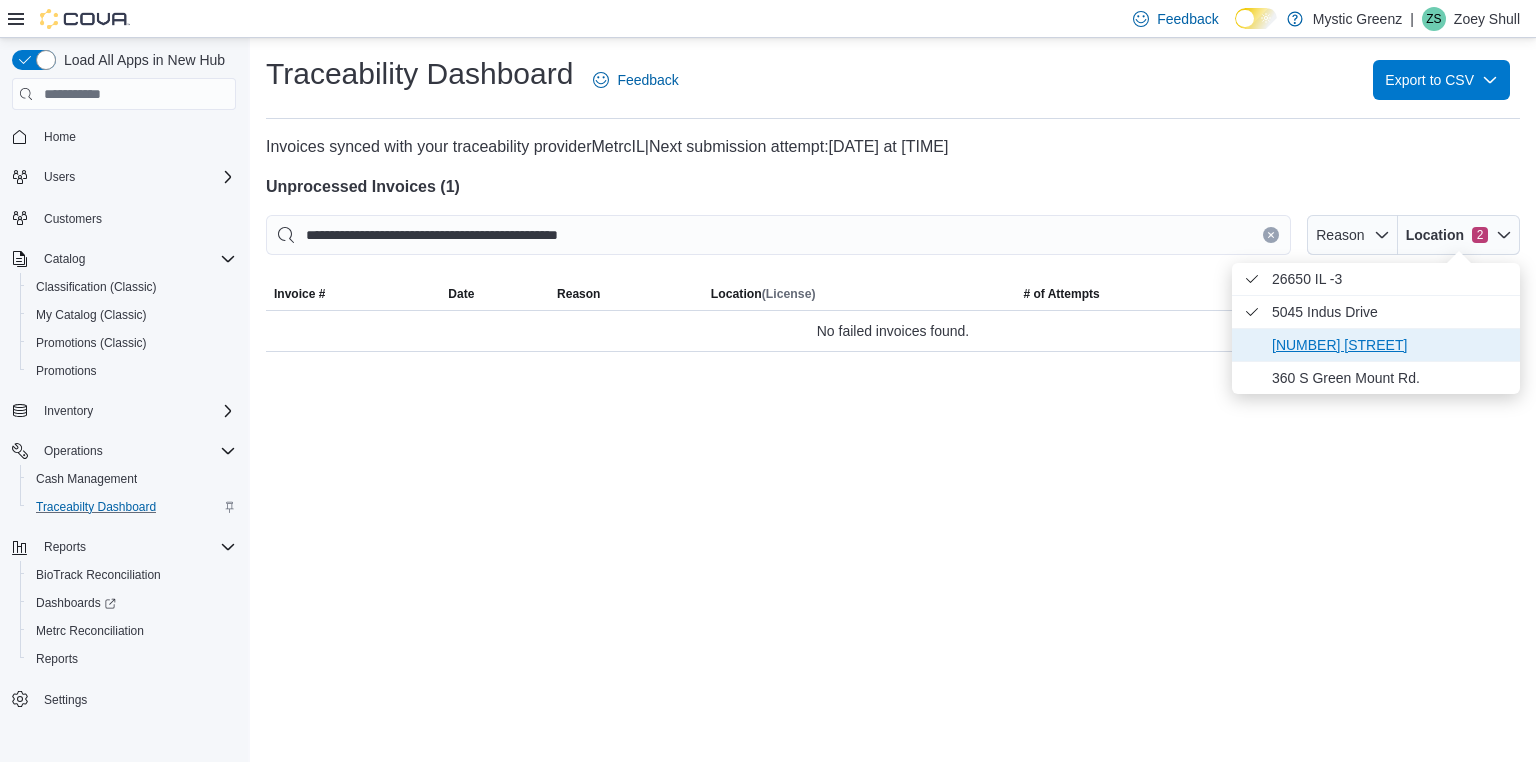 click on "[NUMBER] [STREET]" at bounding box center [1390, 345] 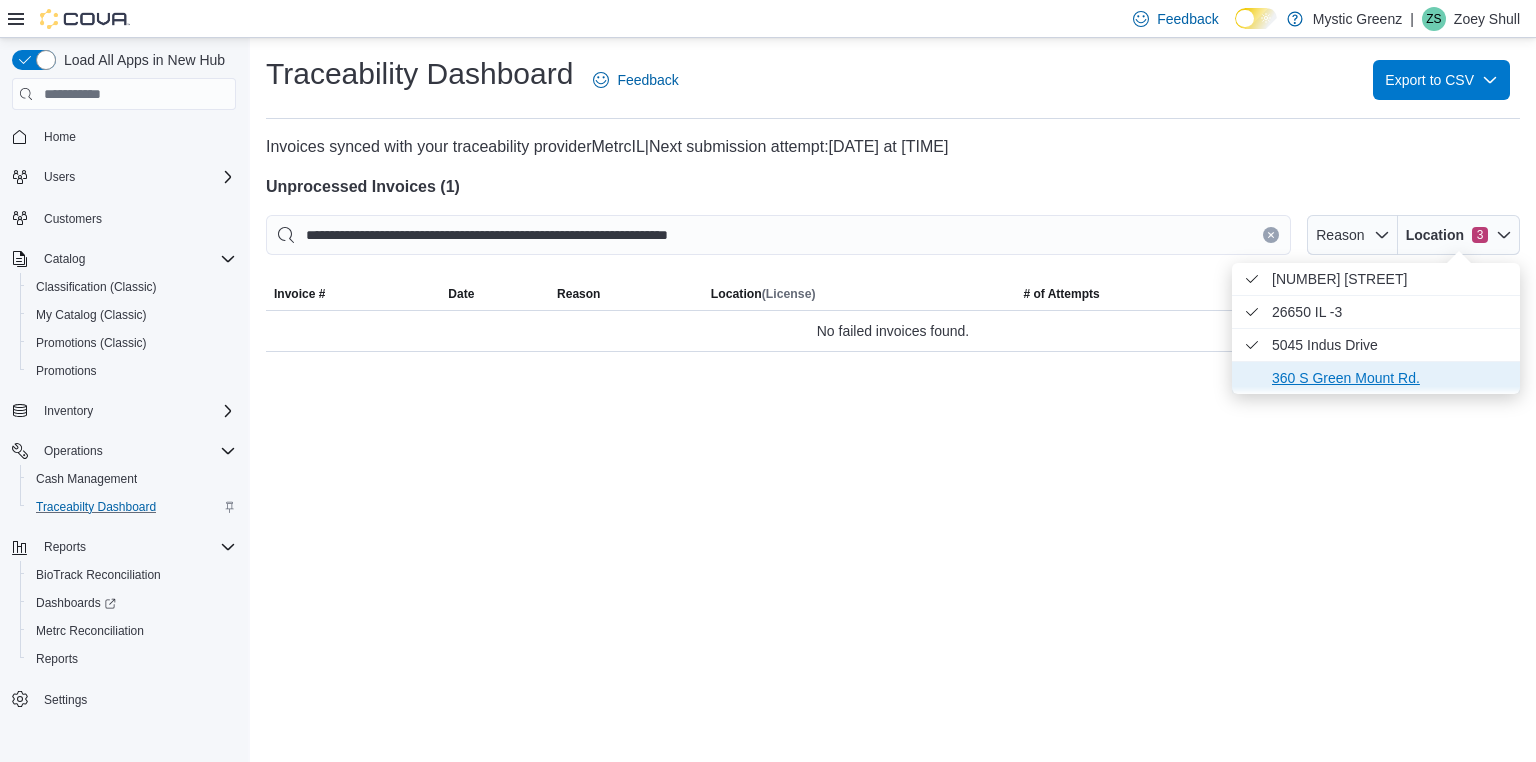 click on "360 S Green Mount Rd." at bounding box center [1390, 378] 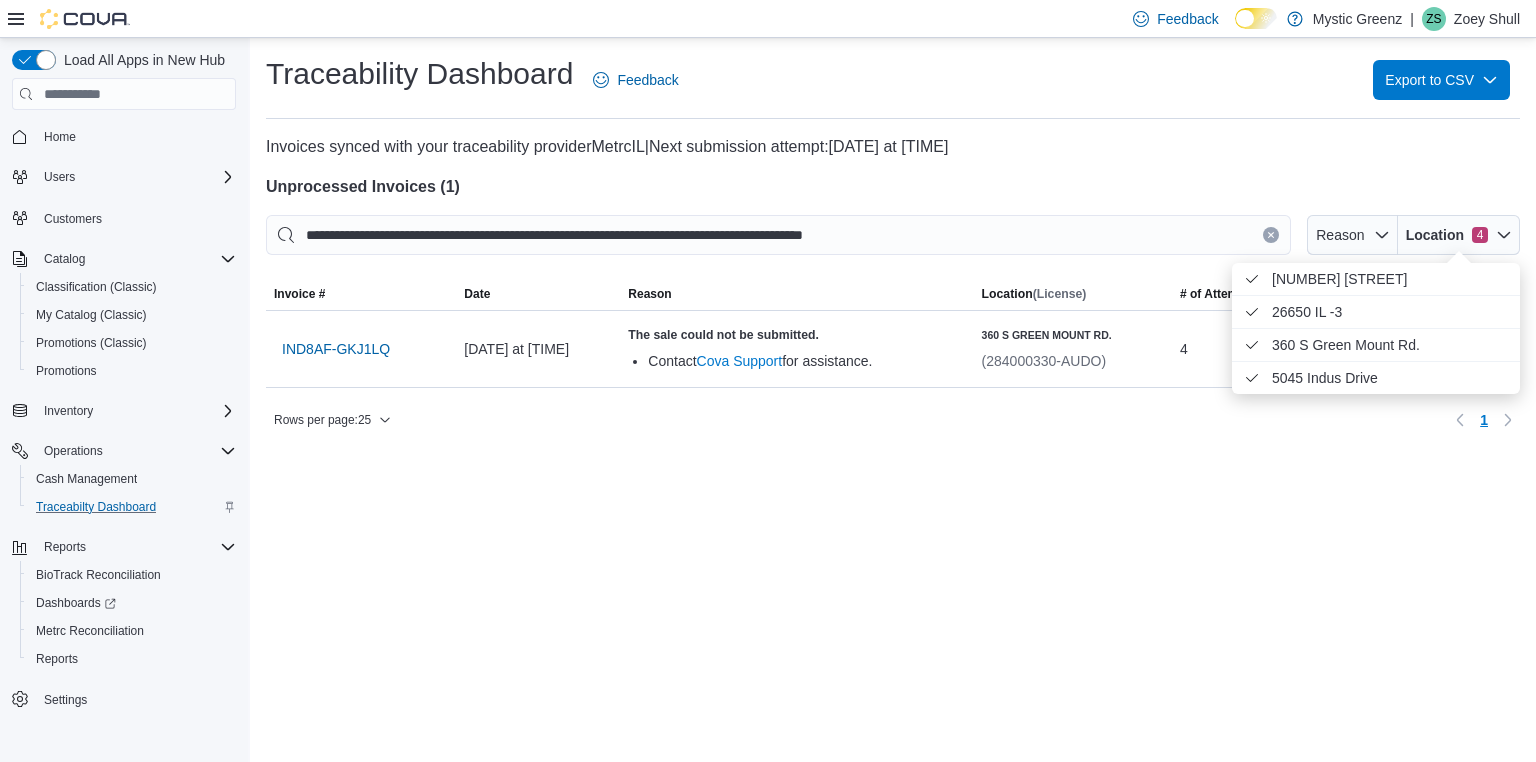click on "**********" at bounding box center (893, 400) 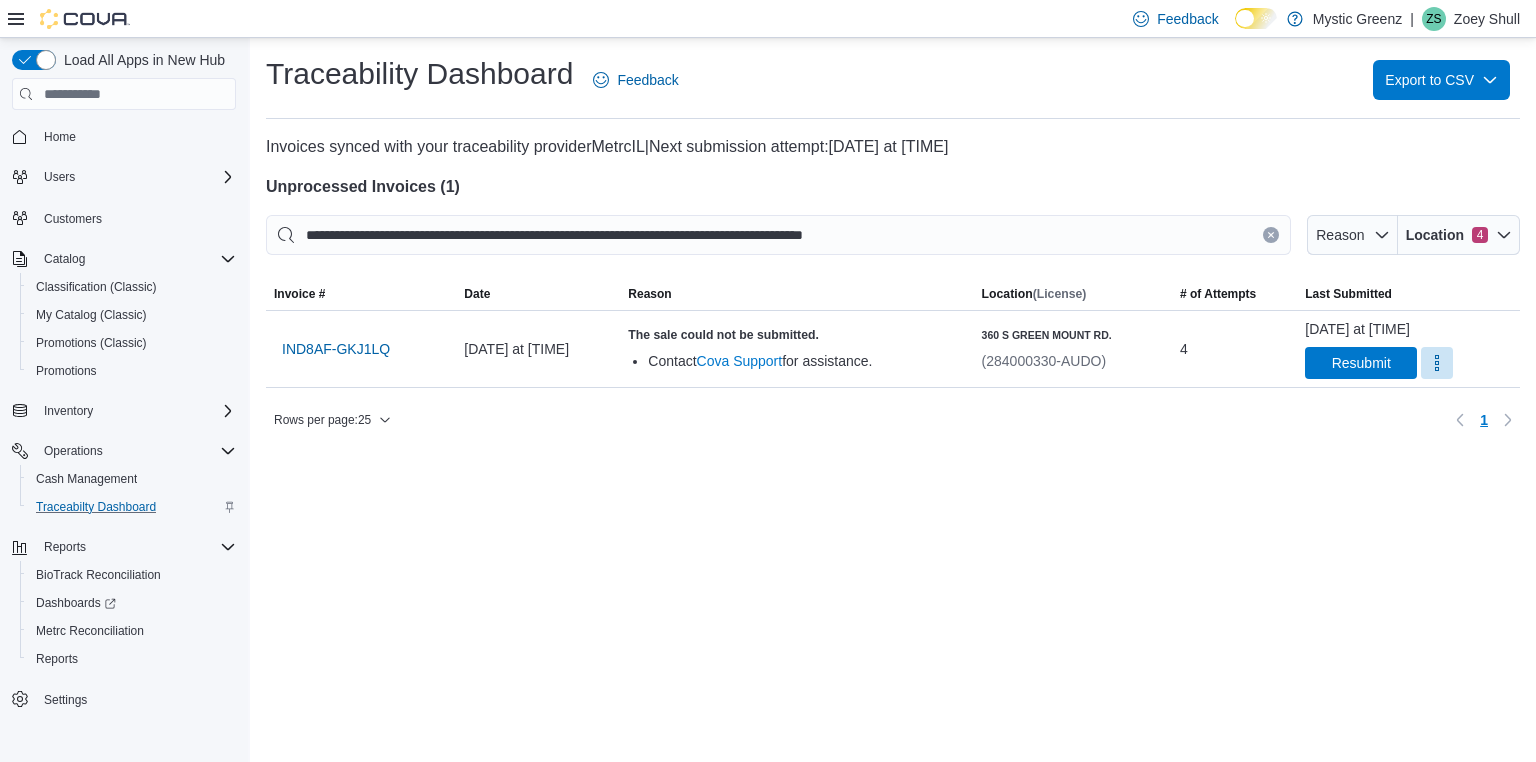 click on "**********" at bounding box center [893, 400] 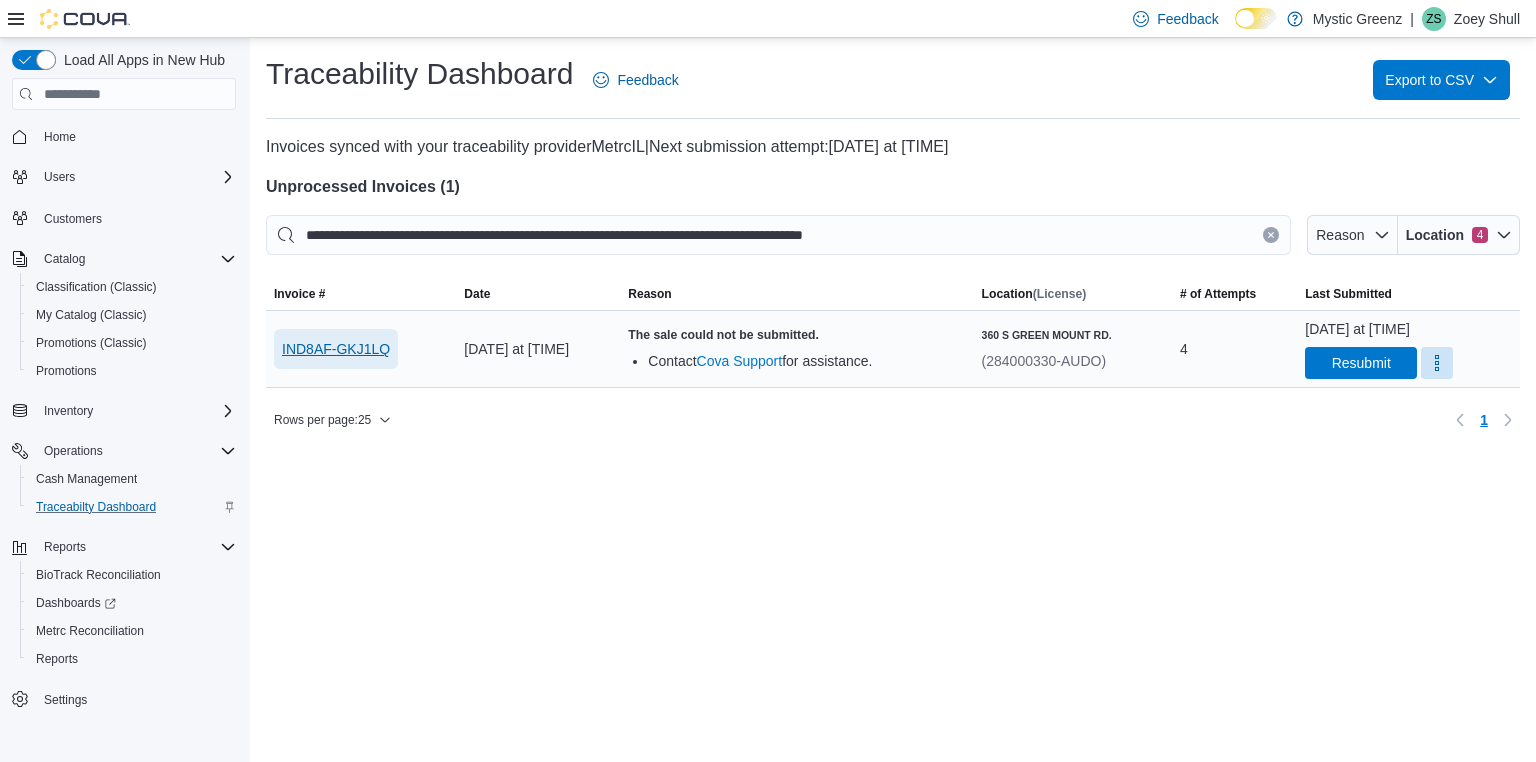 click on "IND8AF-GKJ1LQ" at bounding box center (336, 349) 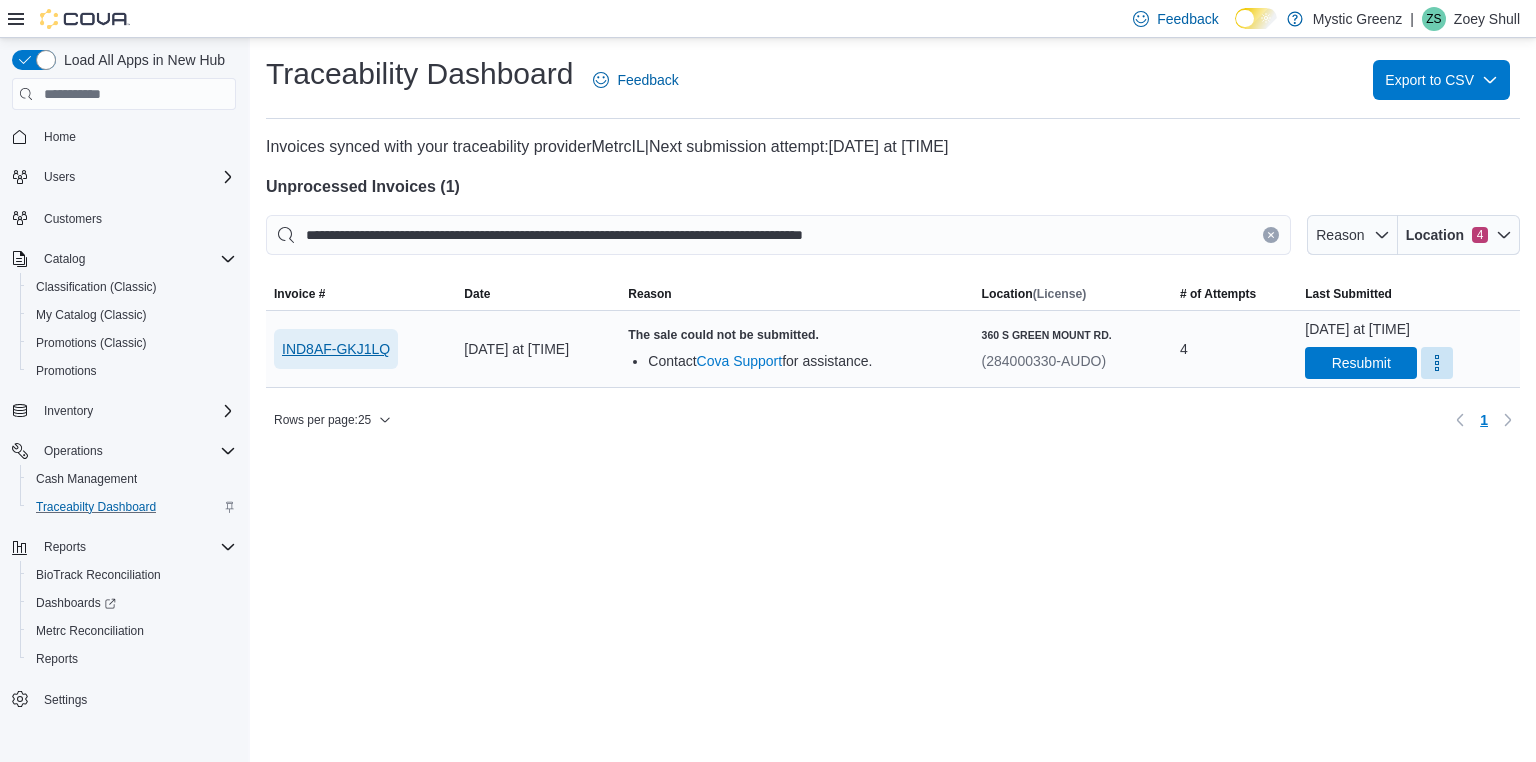 click on "IND8AF-GKJ1LQ" at bounding box center [336, 349] 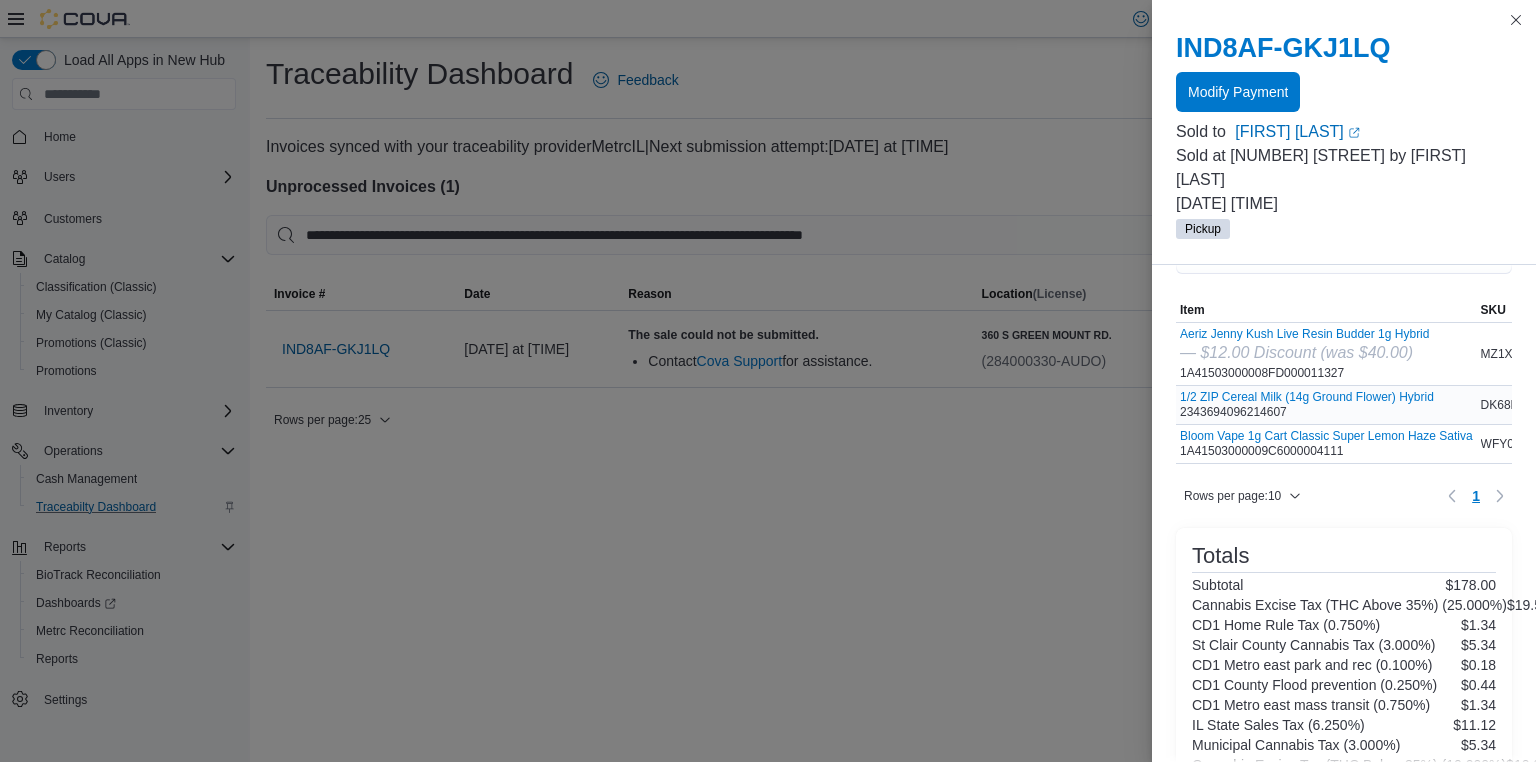 scroll, scrollTop: 54, scrollLeft: 0, axis: vertical 